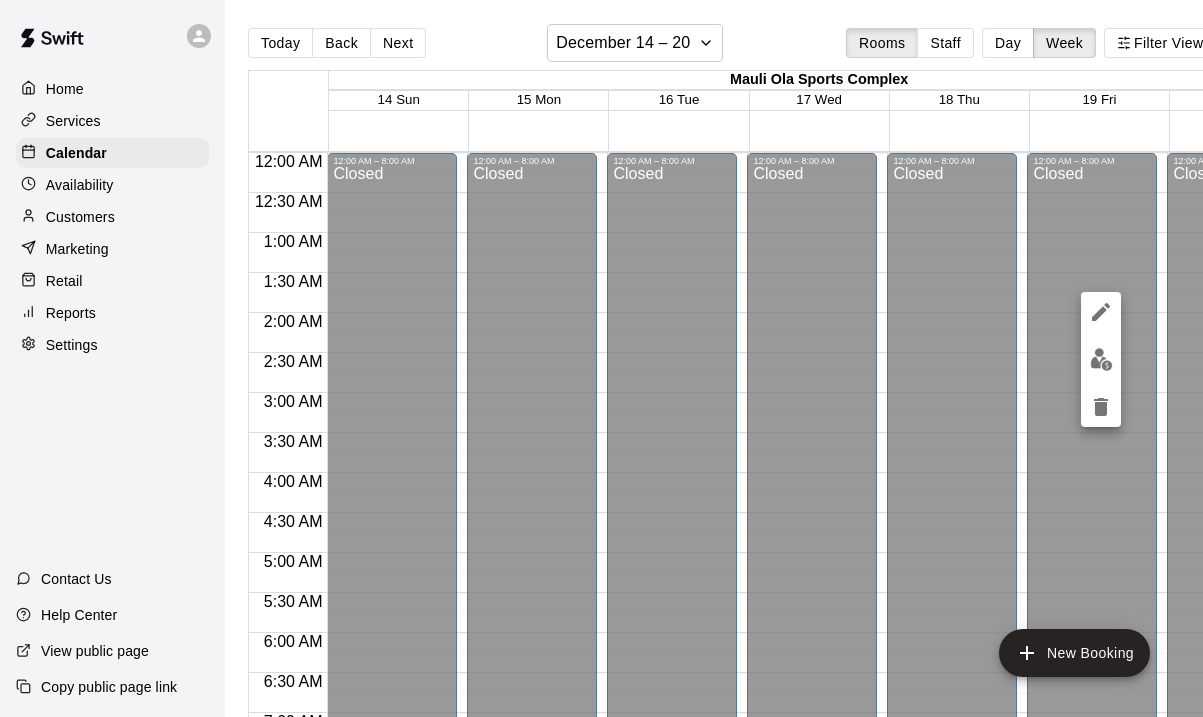 scroll, scrollTop: 0, scrollLeft: 0, axis: both 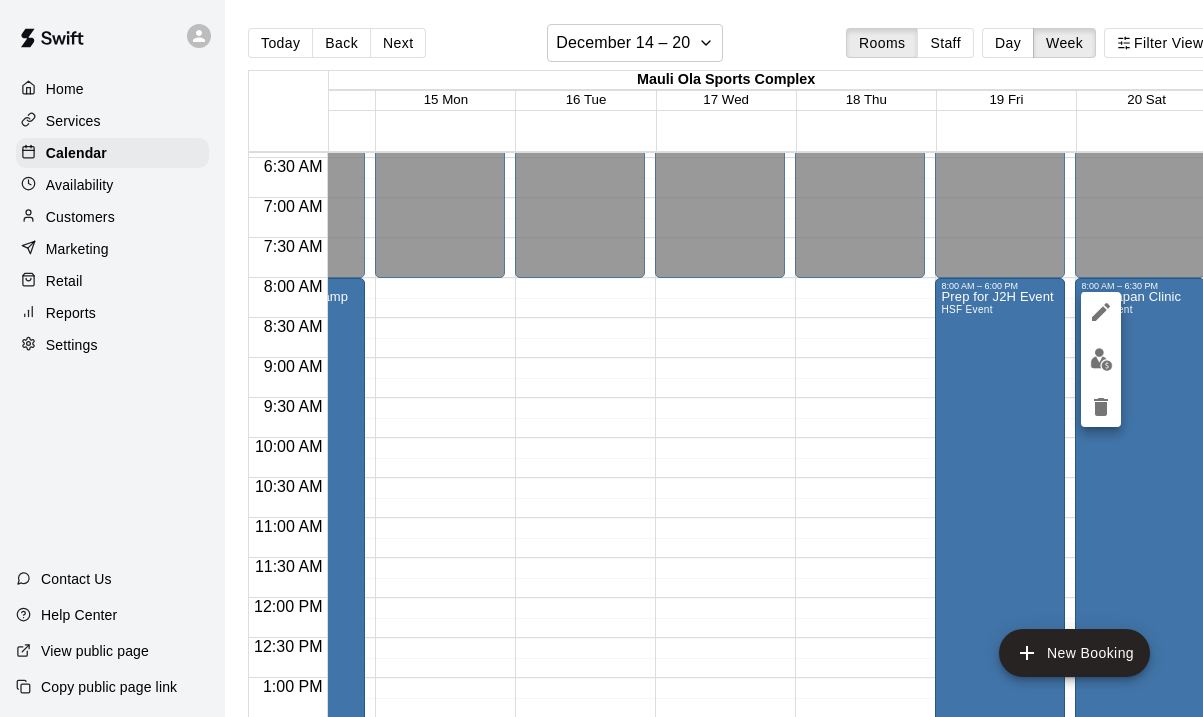click at bounding box center (601, 358) 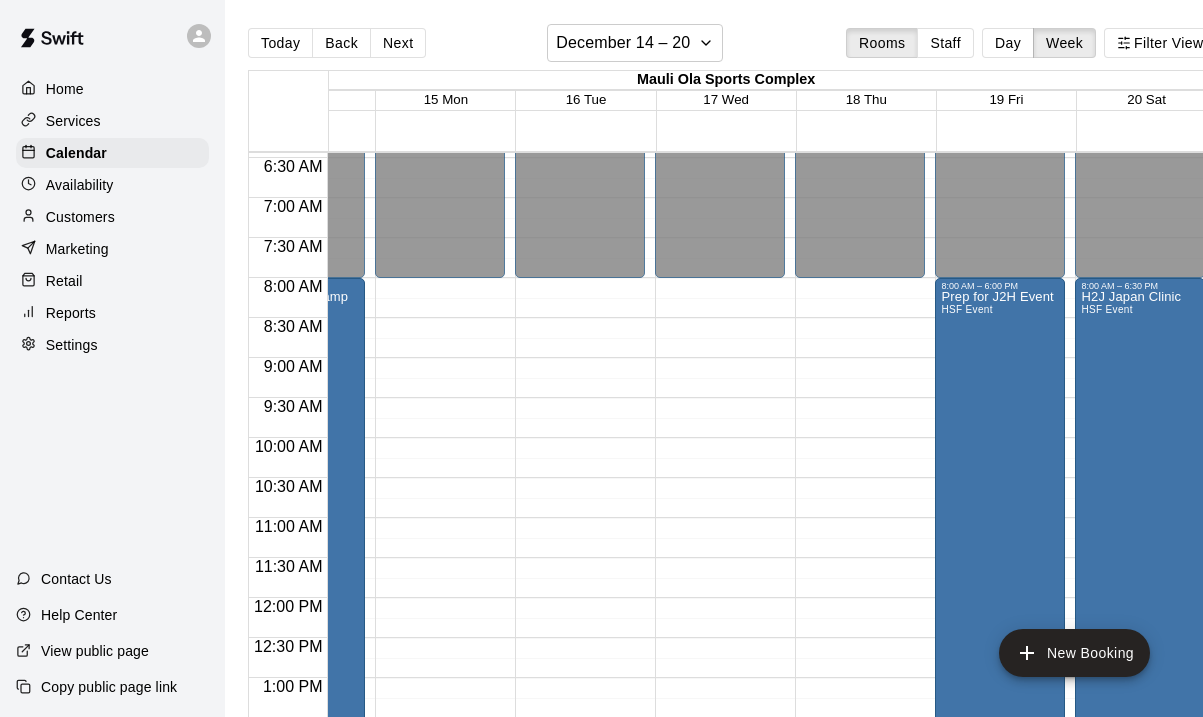 scroll, scrollTop: 515, scrollLeft: 51, axis: both 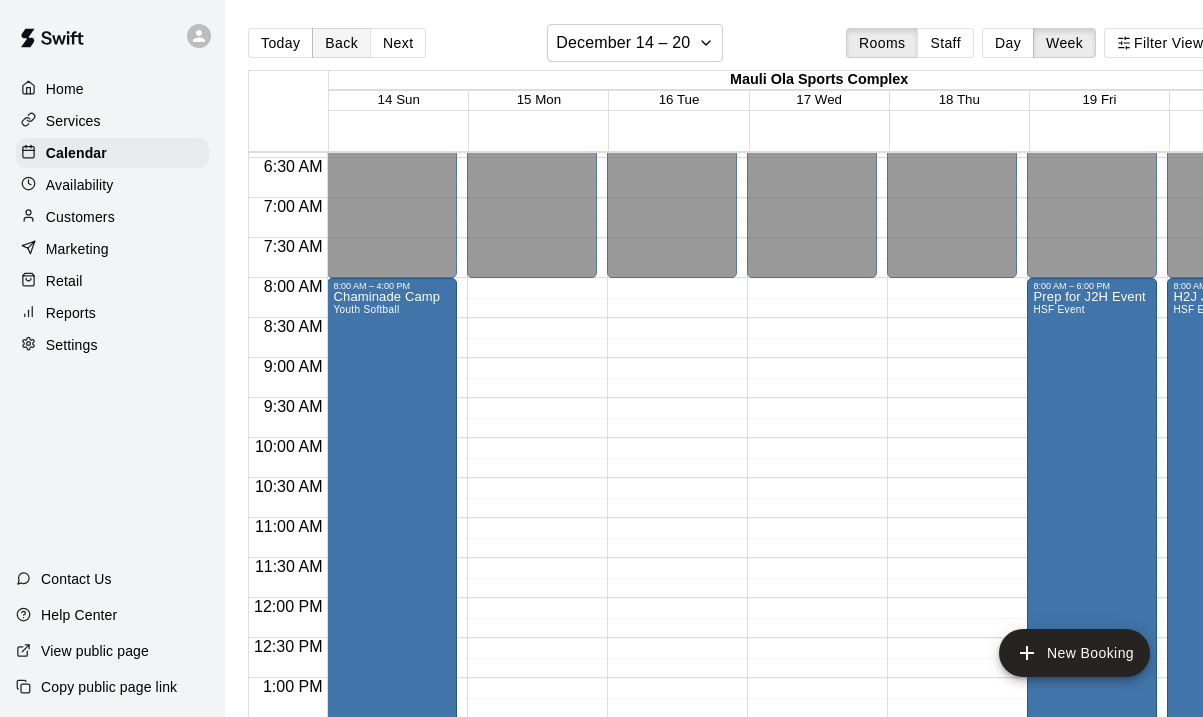 click on "Back" at bounding box center [341, 43] 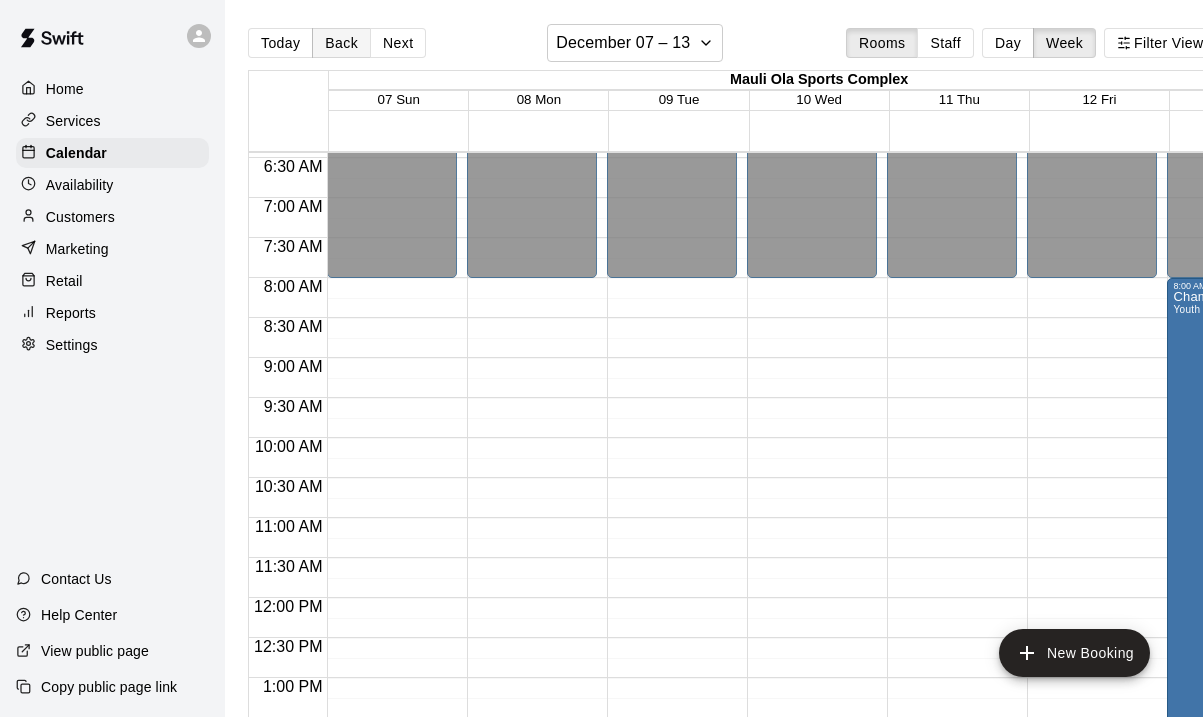 click on "Back" at bounding box center (341, 43) 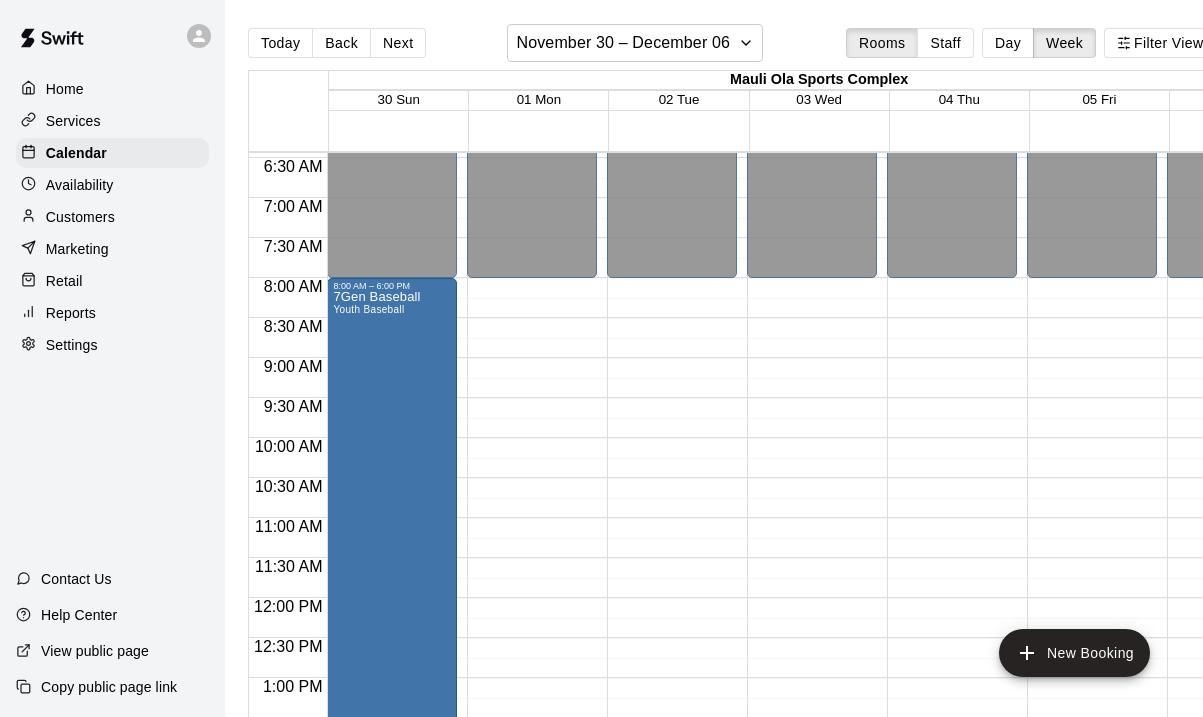 scroll, scrollTop: 515, scrollLeft: 7, axis: both 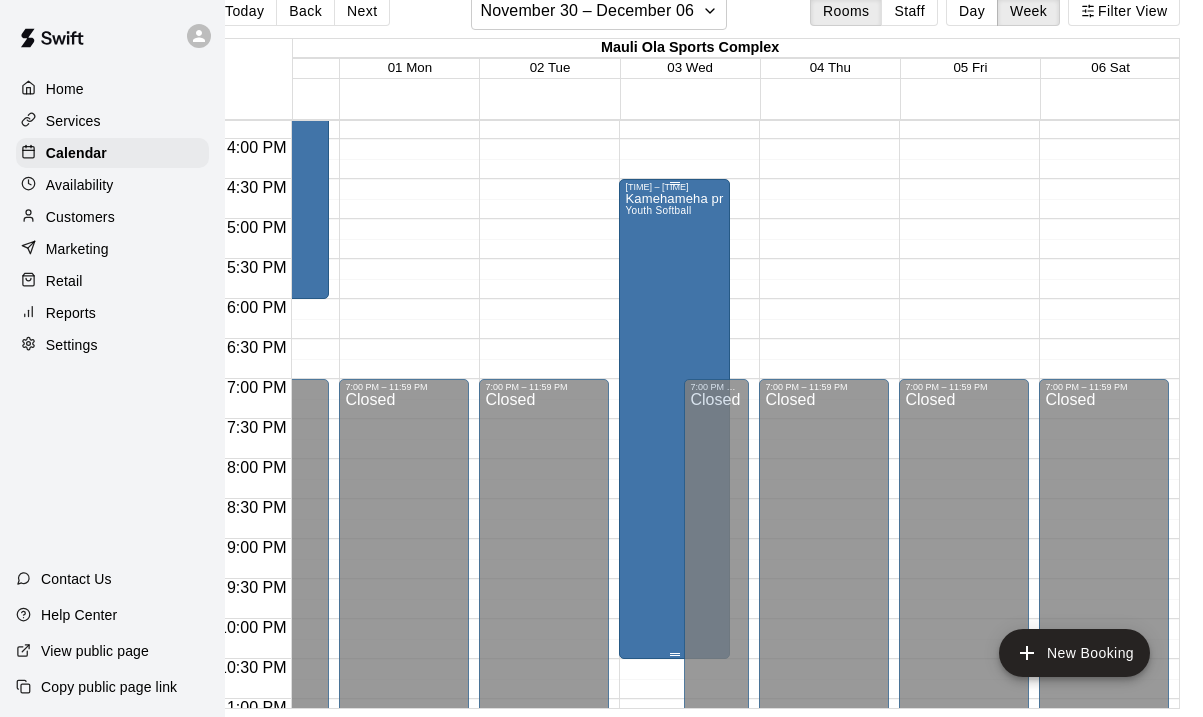 click on "Kamehameha practice Youth Softball" at bounding box center (674, 550) 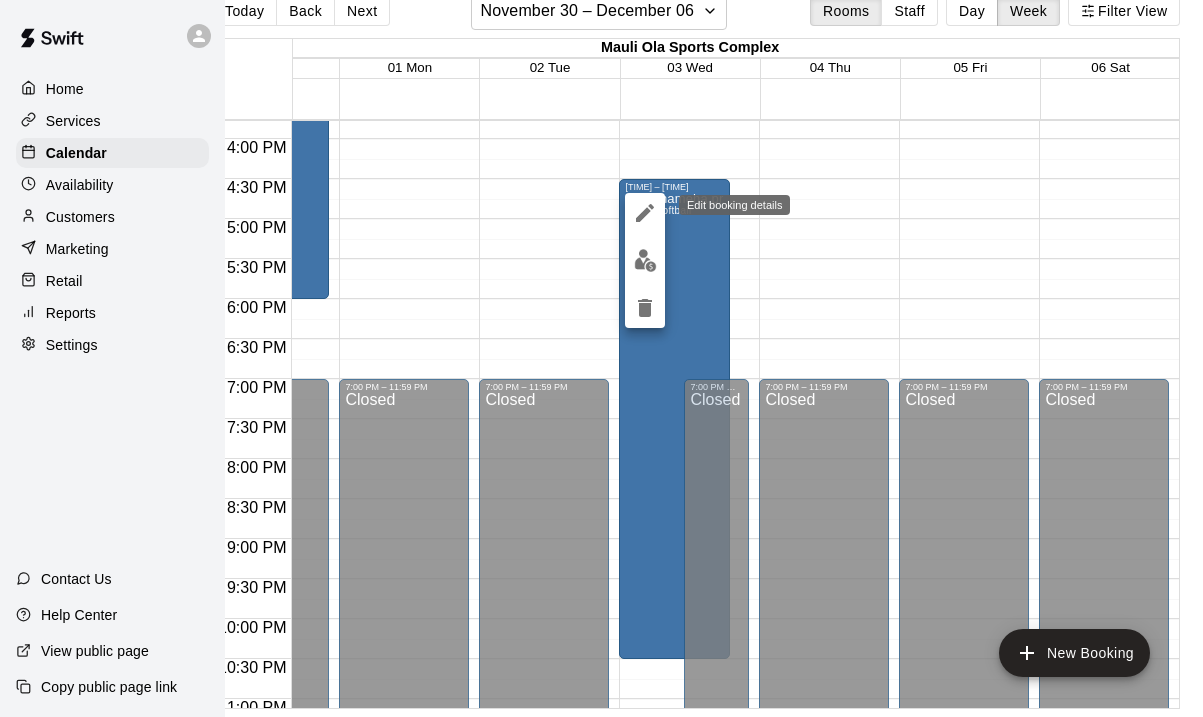 click 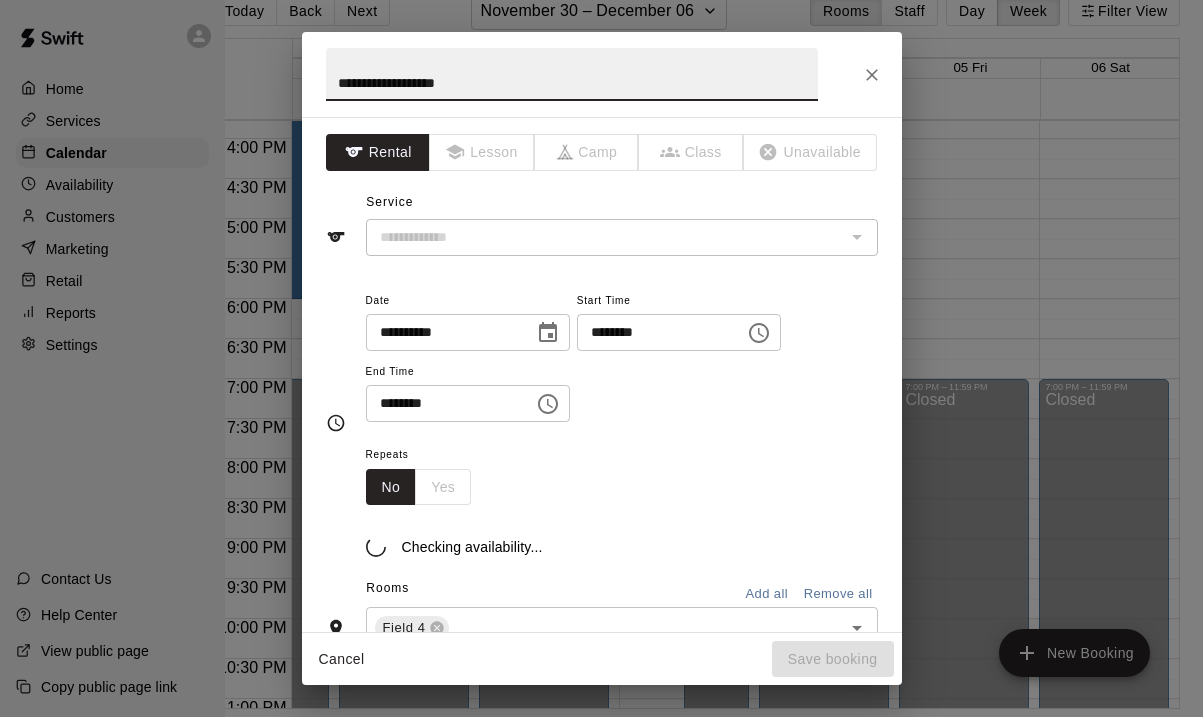type on "**********" 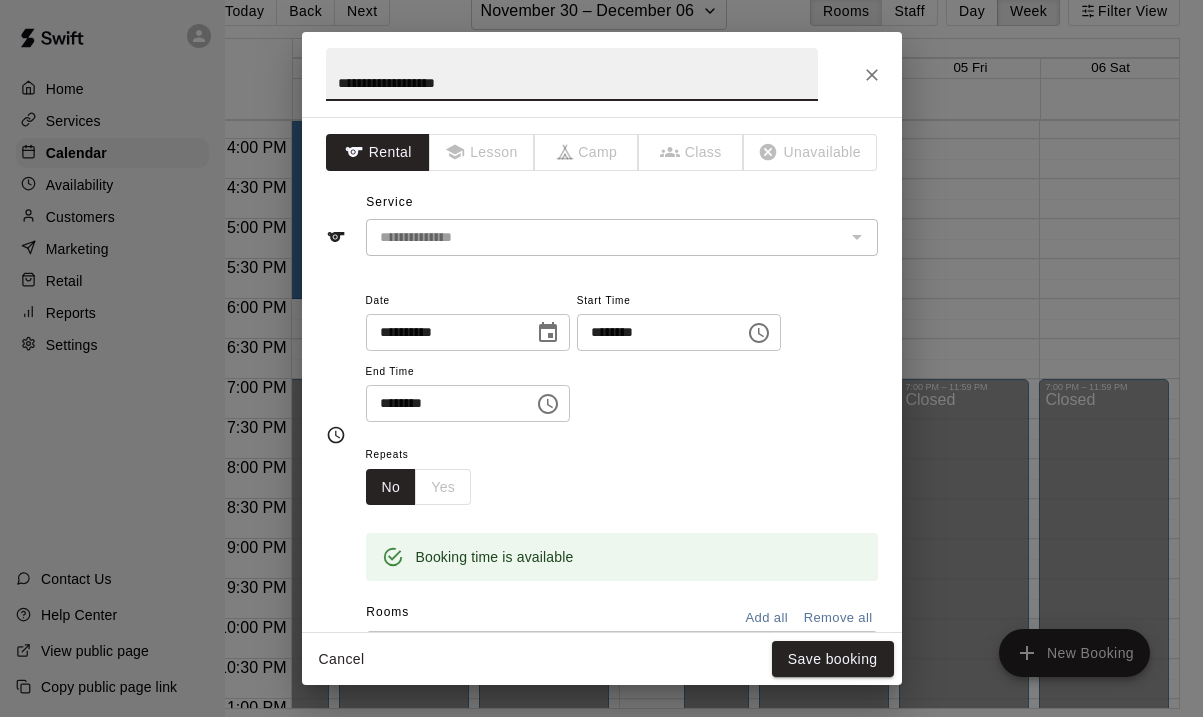 click on "********" at bounding box center (443, 403) 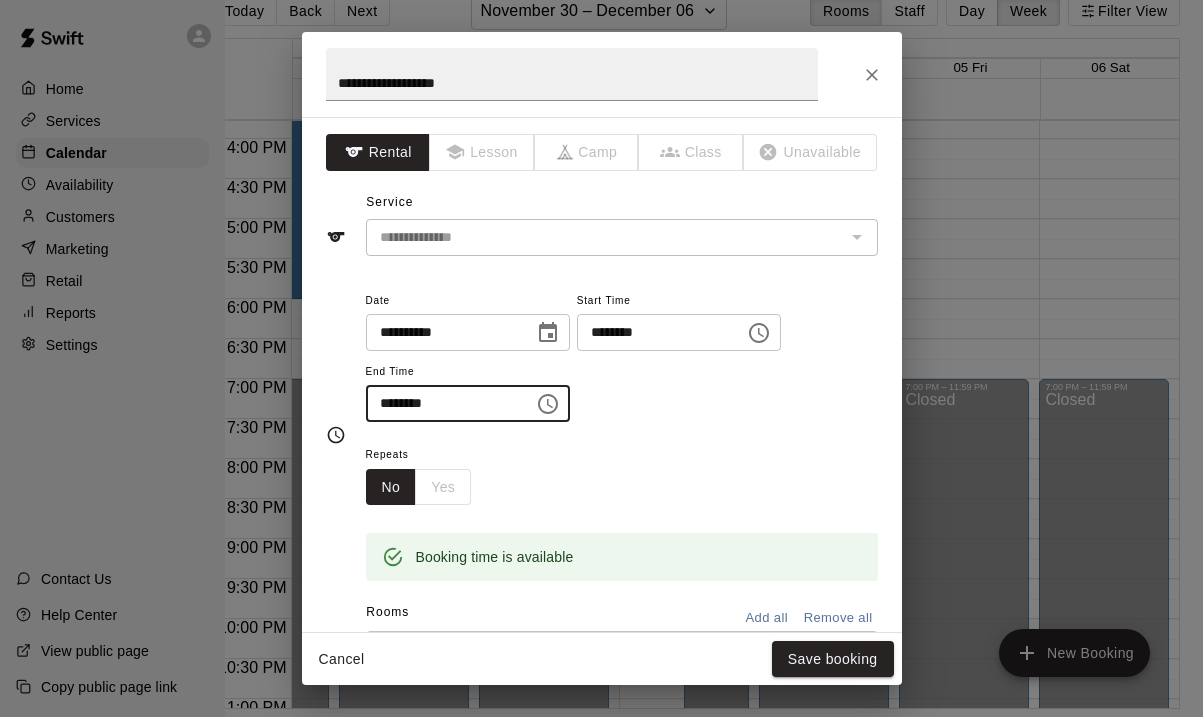 type on "********" 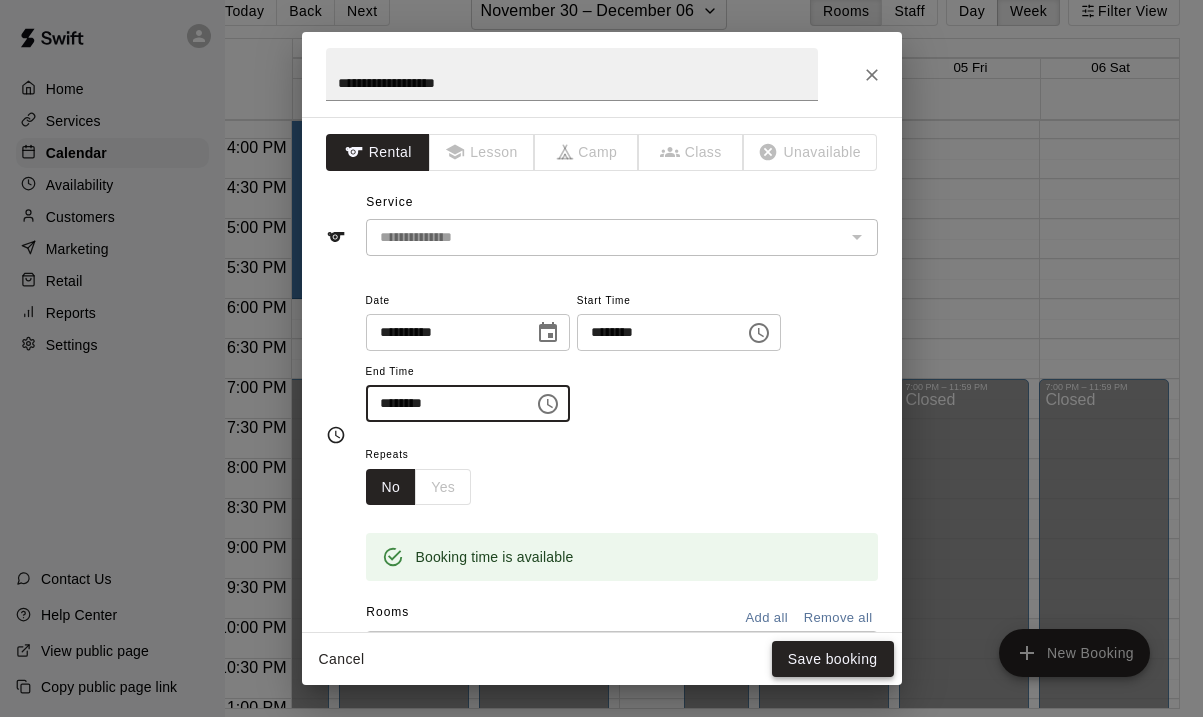 click on "Save booking" at bounding box center [833, 659] 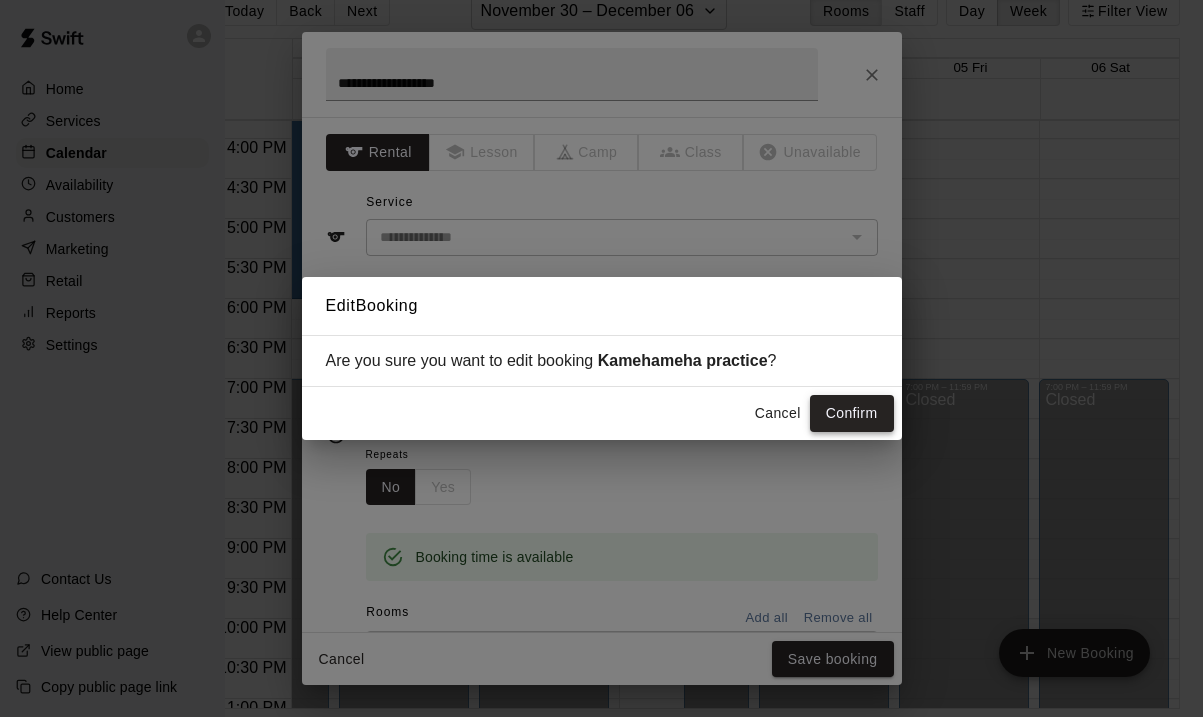 click on "Confirm" at bounding box center (852, 413) 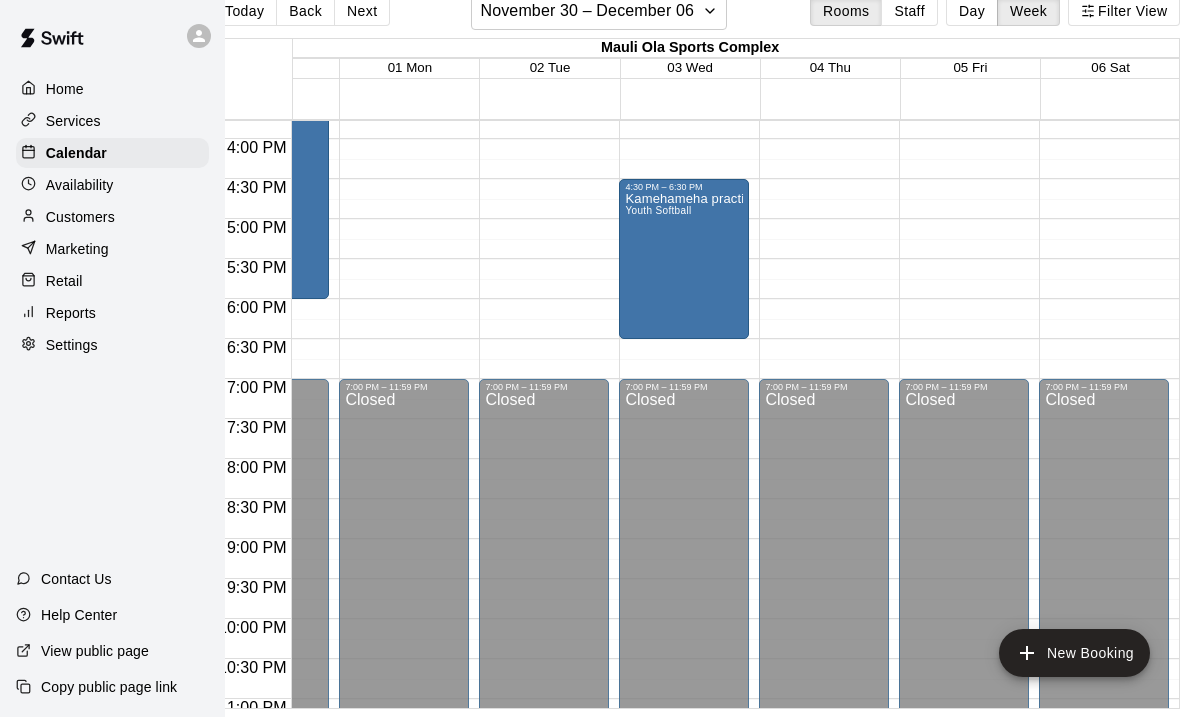 click on "12:00 AM – 8:00 AM Closed 7:00 PM – 11:59 PM Closed" at bounding box center [824, -181] 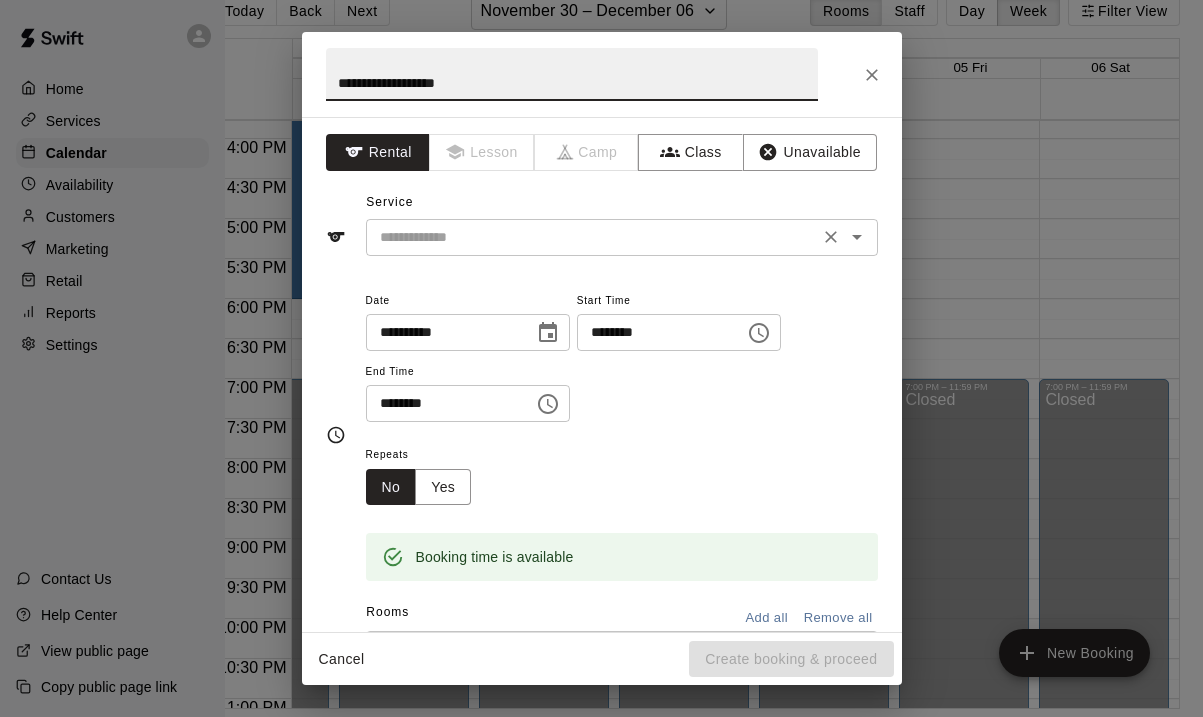 click on "​" at bounding box center (622, 237) 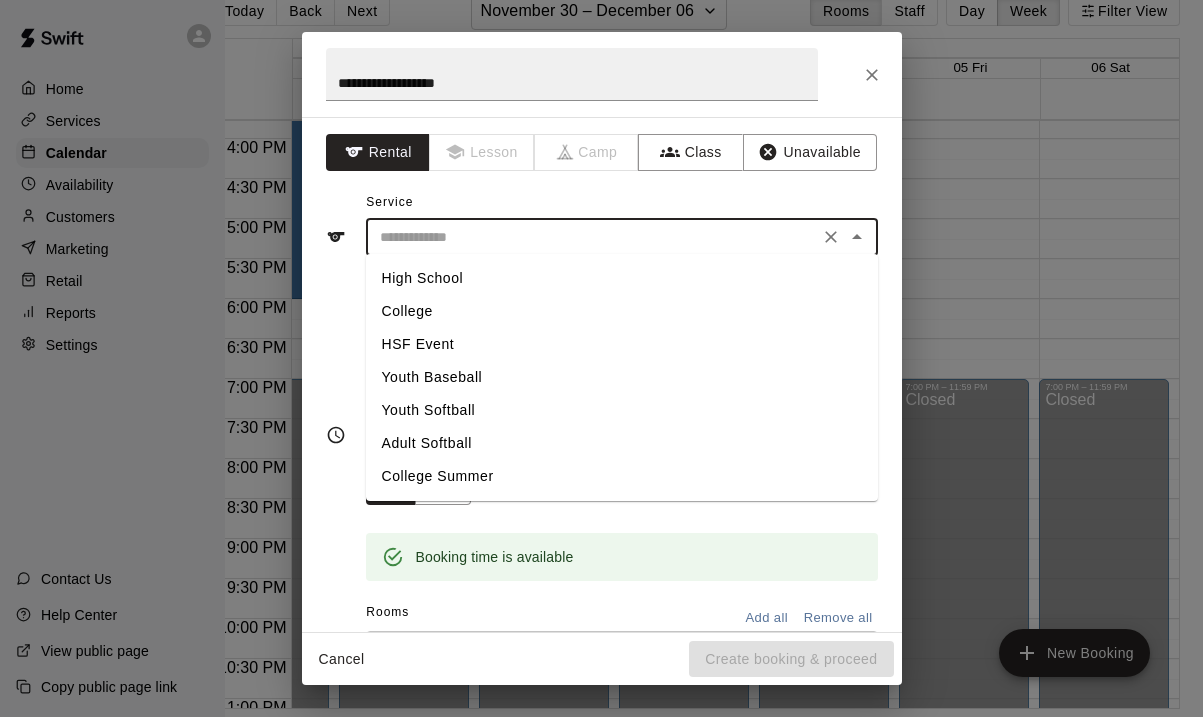 click on "Youth Softball" at bounding box center (622, 410) 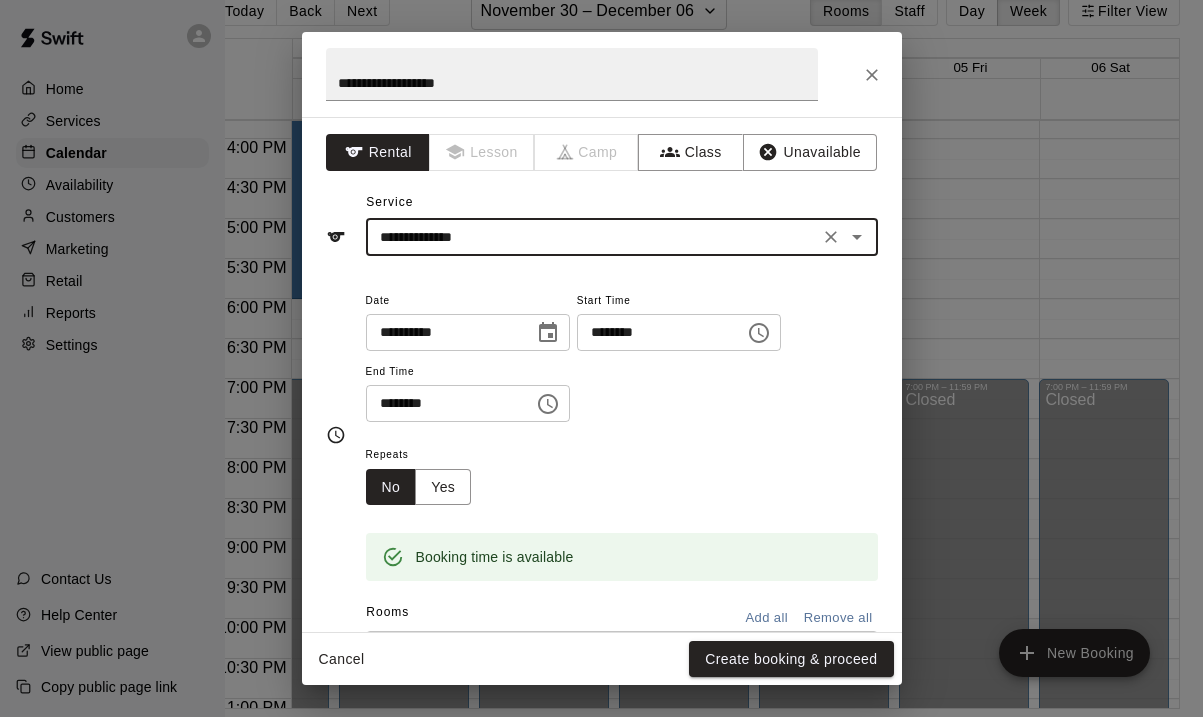click 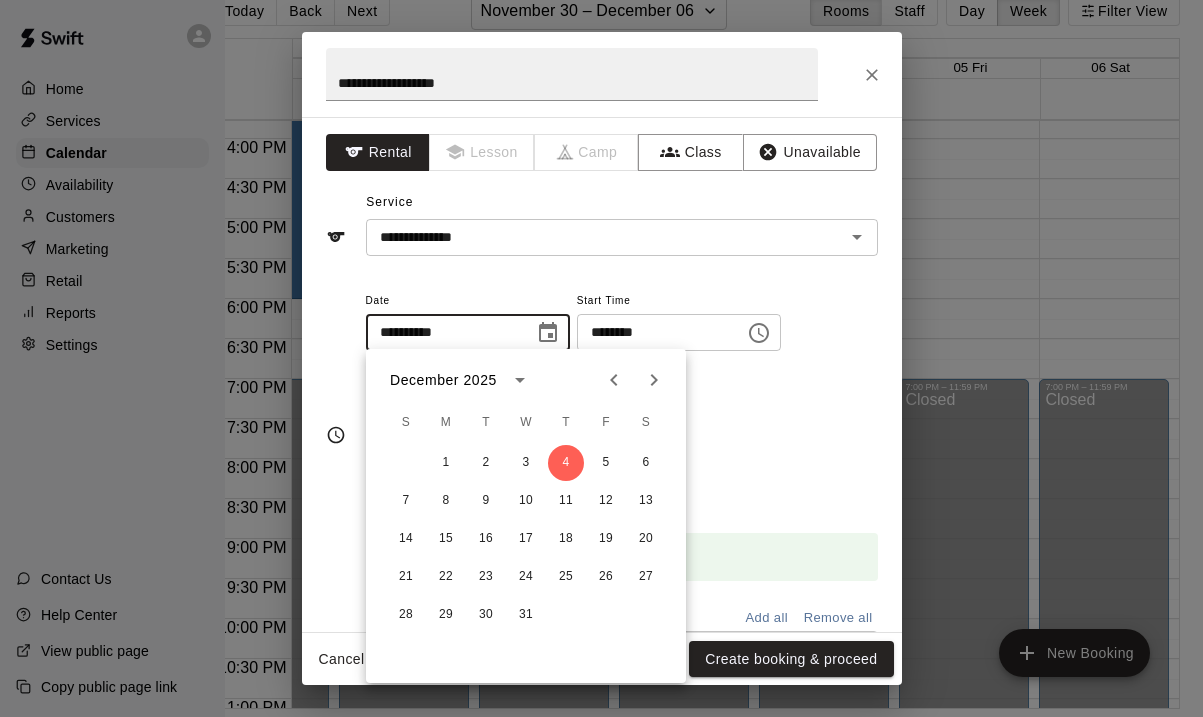 click on "**********" at bounding box center [602, 435] 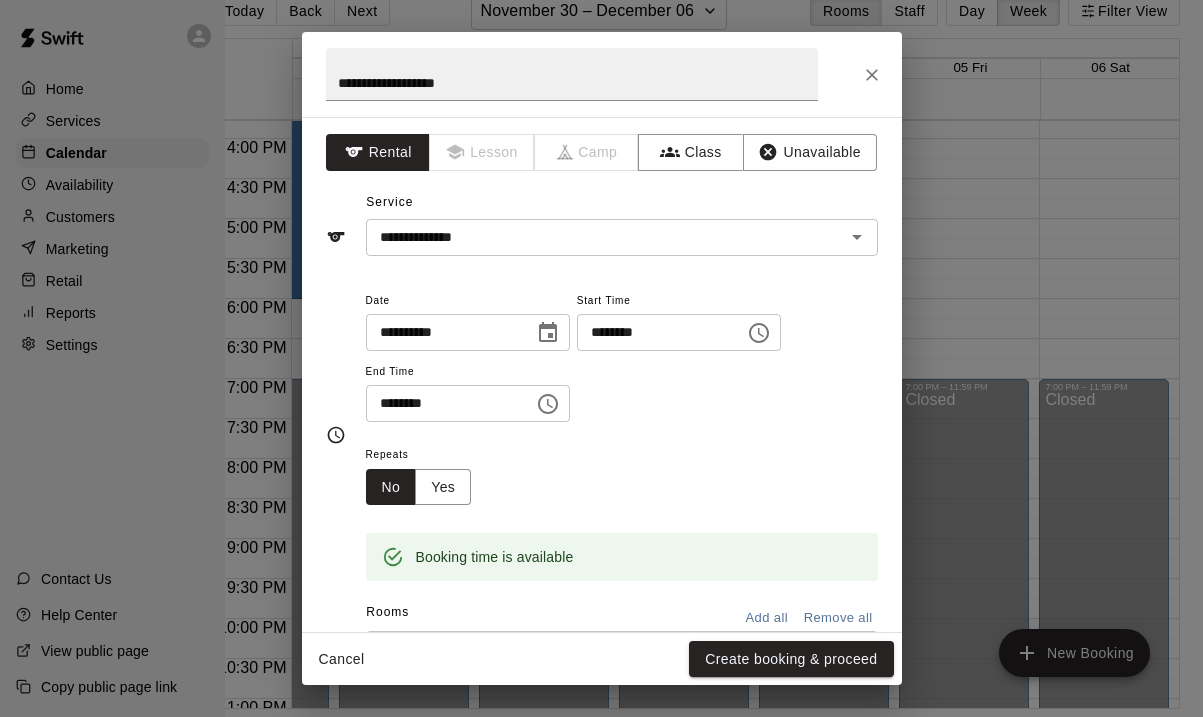 click on "********" at bounding box center [443, 403] 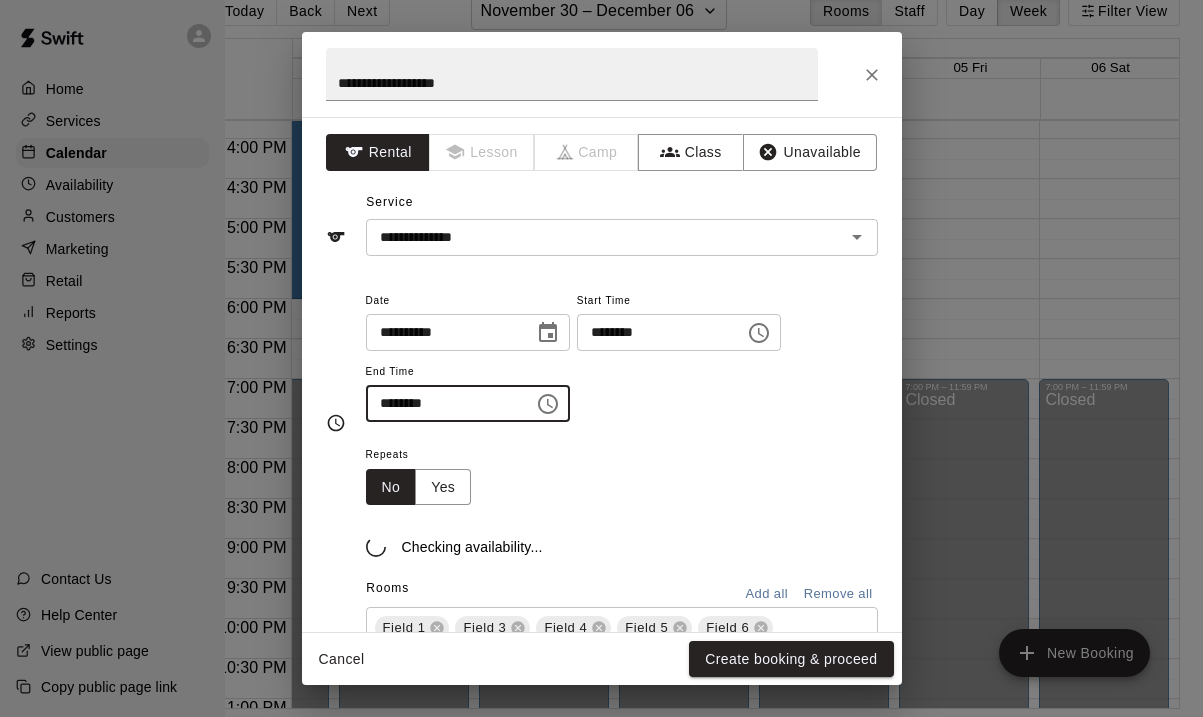 type on "********" 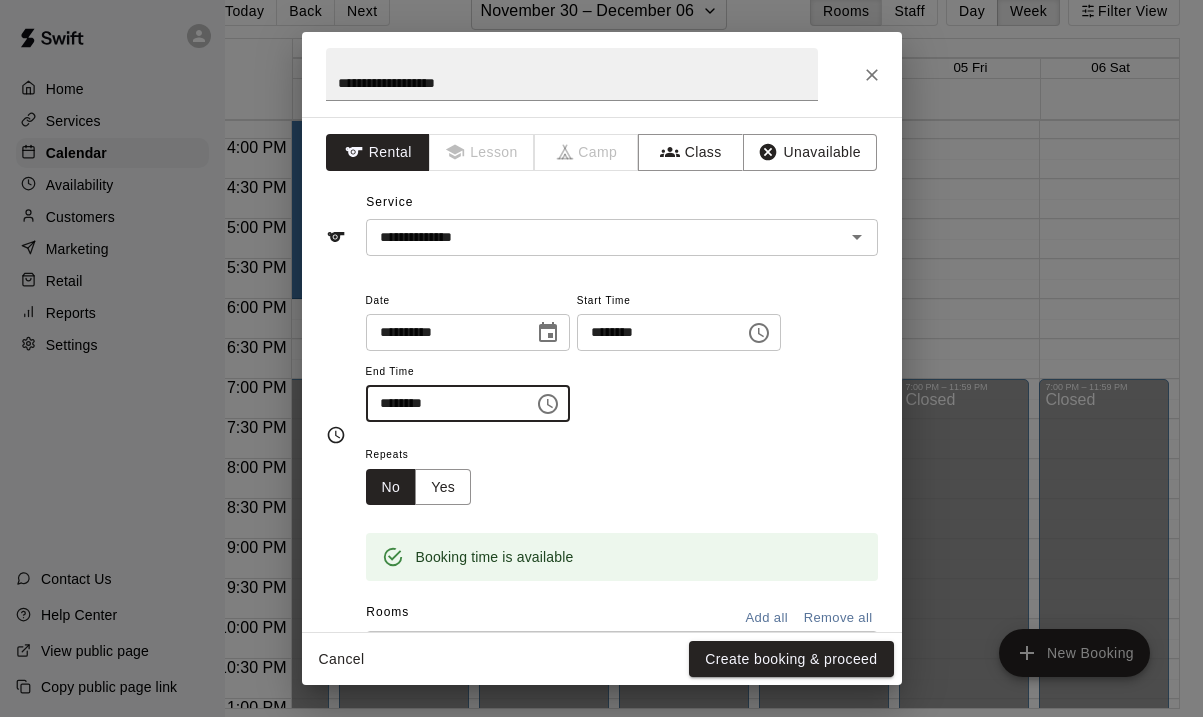 click on "Booking time is available" at bounding box center (622, 543) 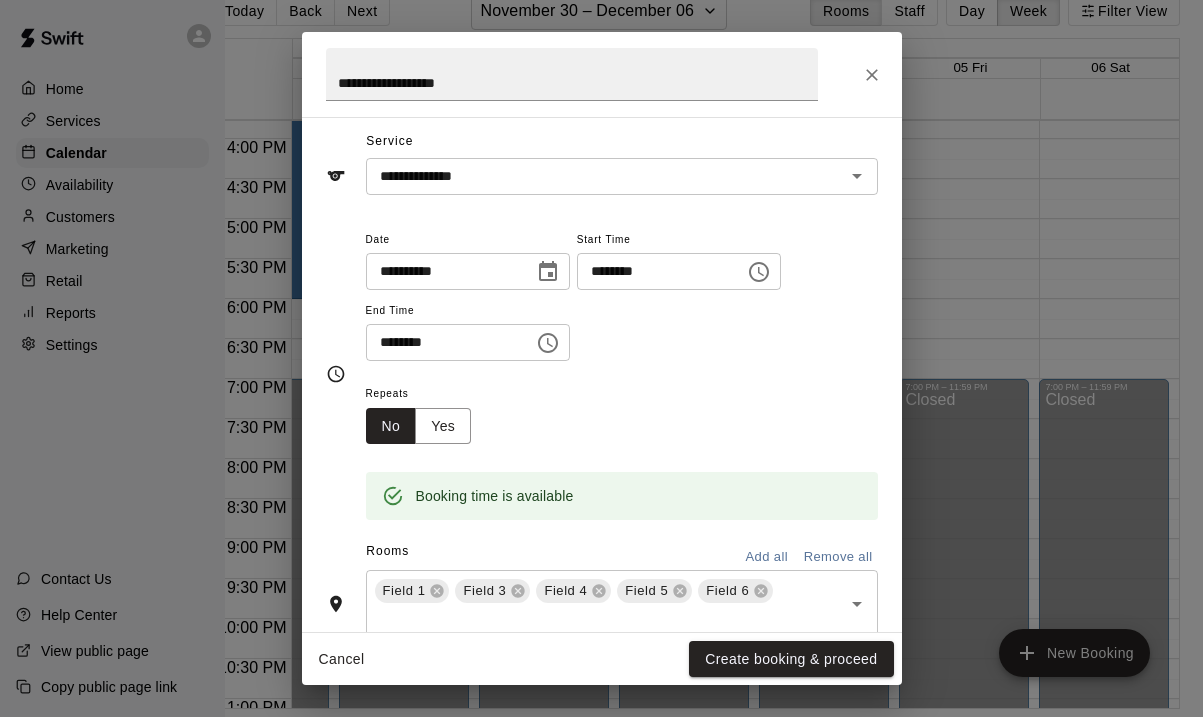 click on "Remove all" at bounding box center (838, 557) 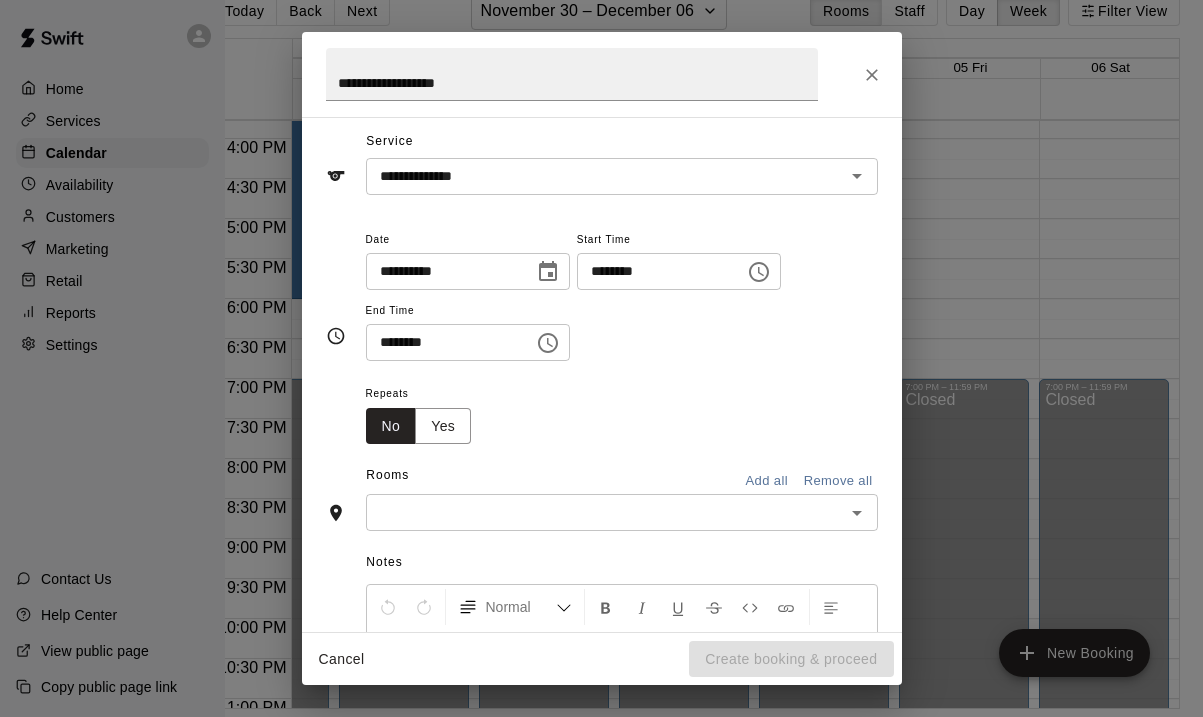 click at bounding box center (605, 512) 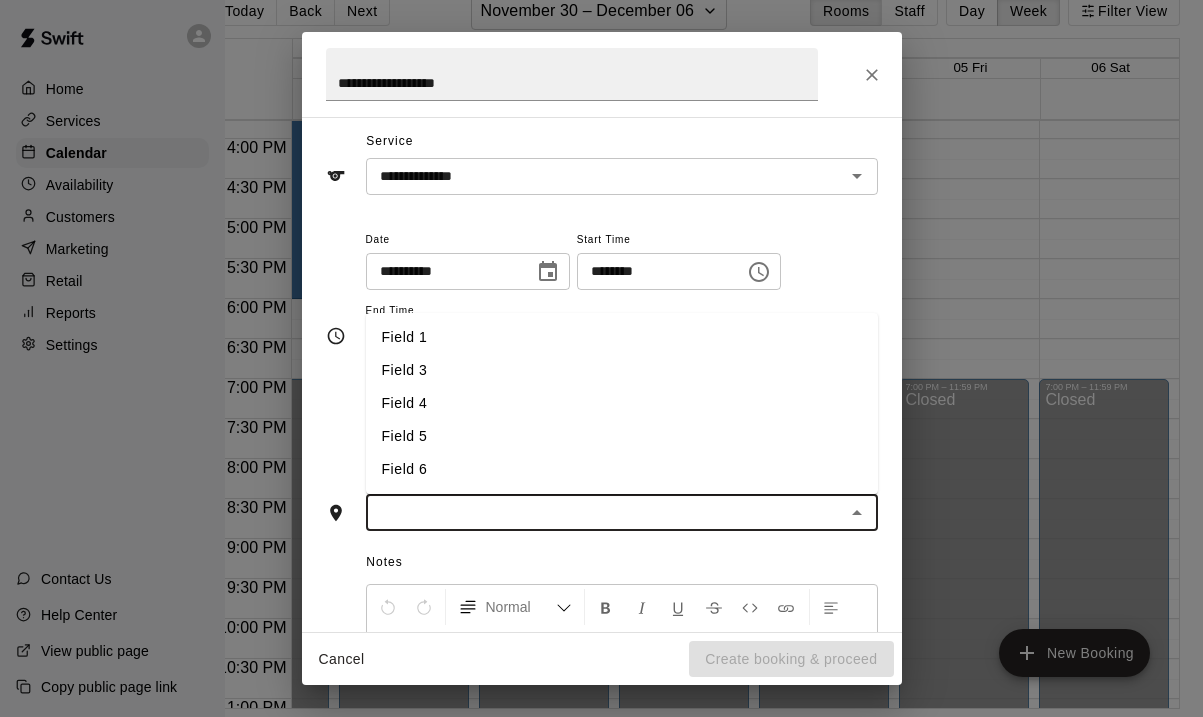 click on "Field 4" at bounding box center [622, 403] 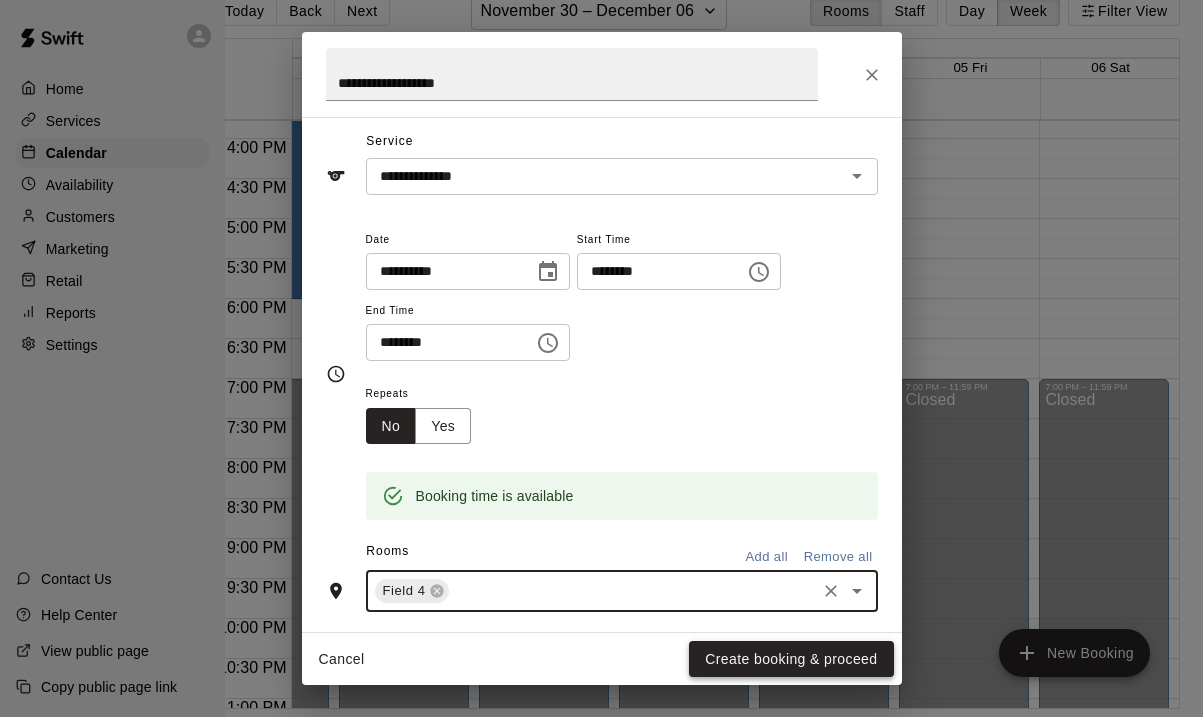 click on "Create booking & proceed" at bounding box center (791, 659) 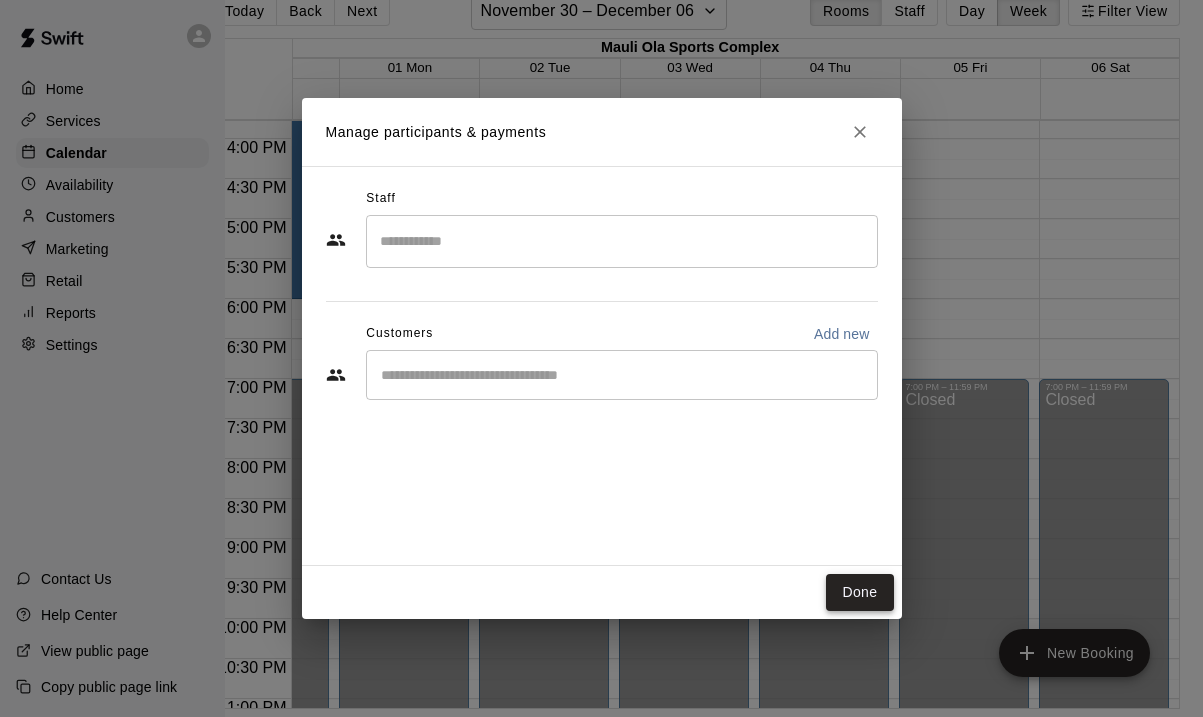 click on "Done" at bounding box center (859, 592) 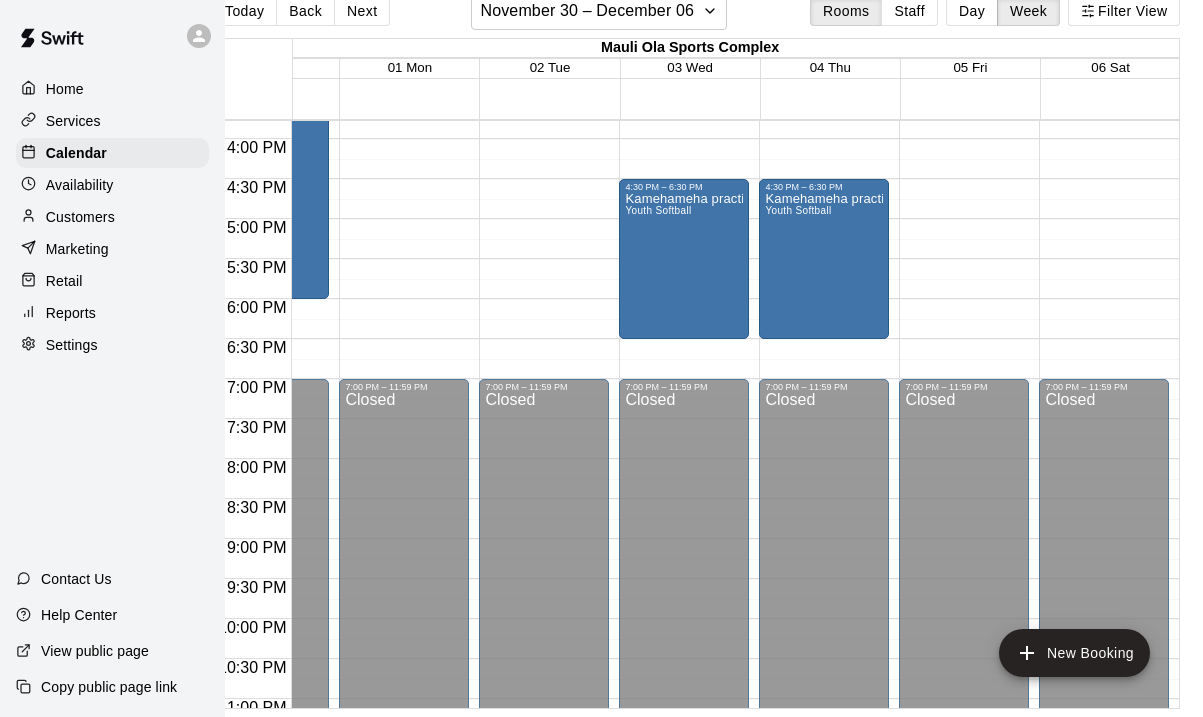 click on "12:00 AM – 8:00 AM Closed 7:00 PM – 11:59 PM Closed" at bounding box center (544, -181) 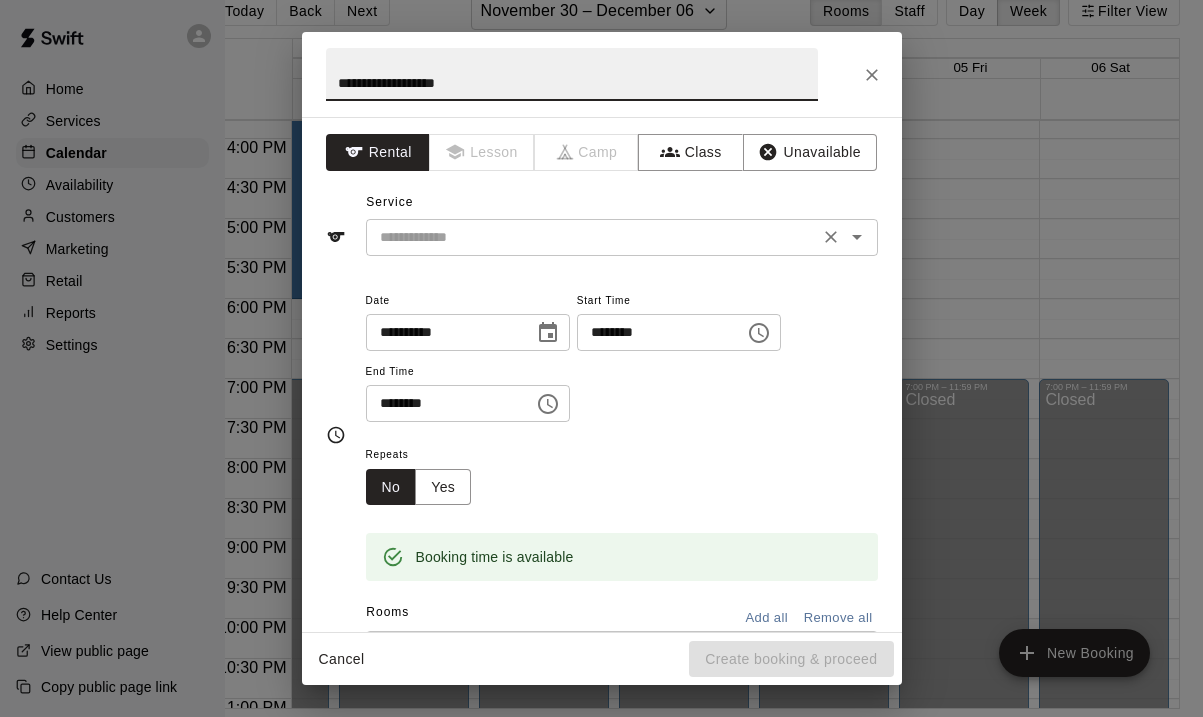 type on "**********" 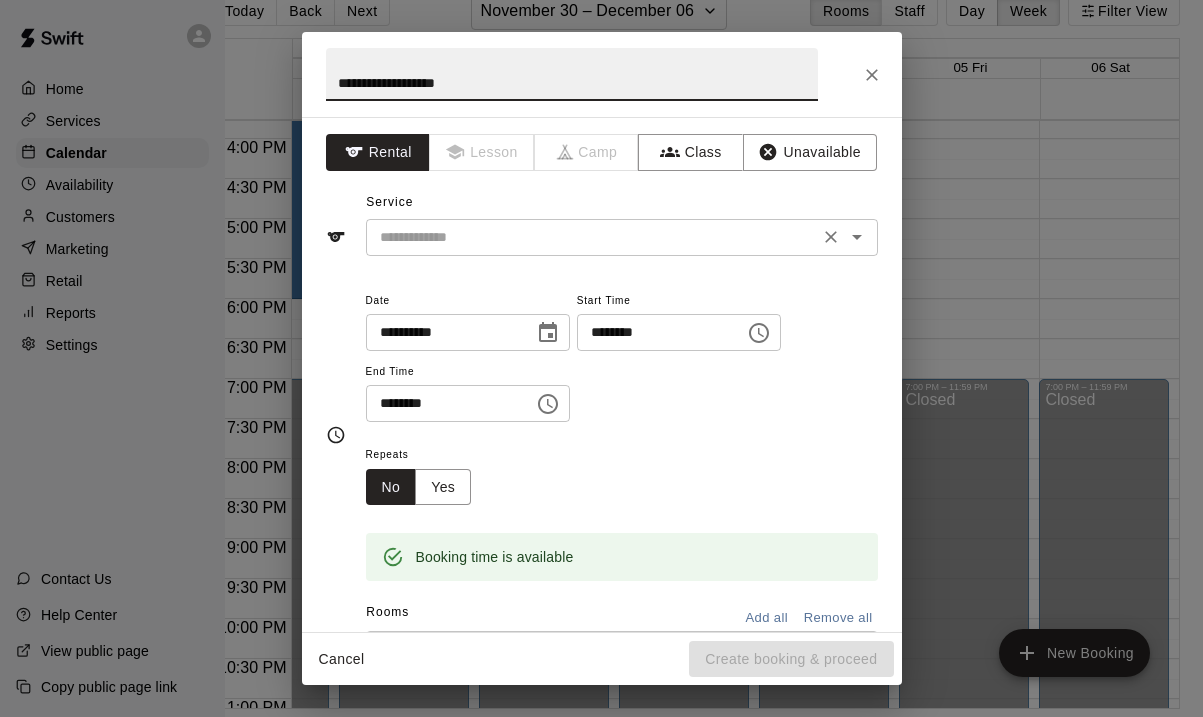 click at bounding box center (592, 237) 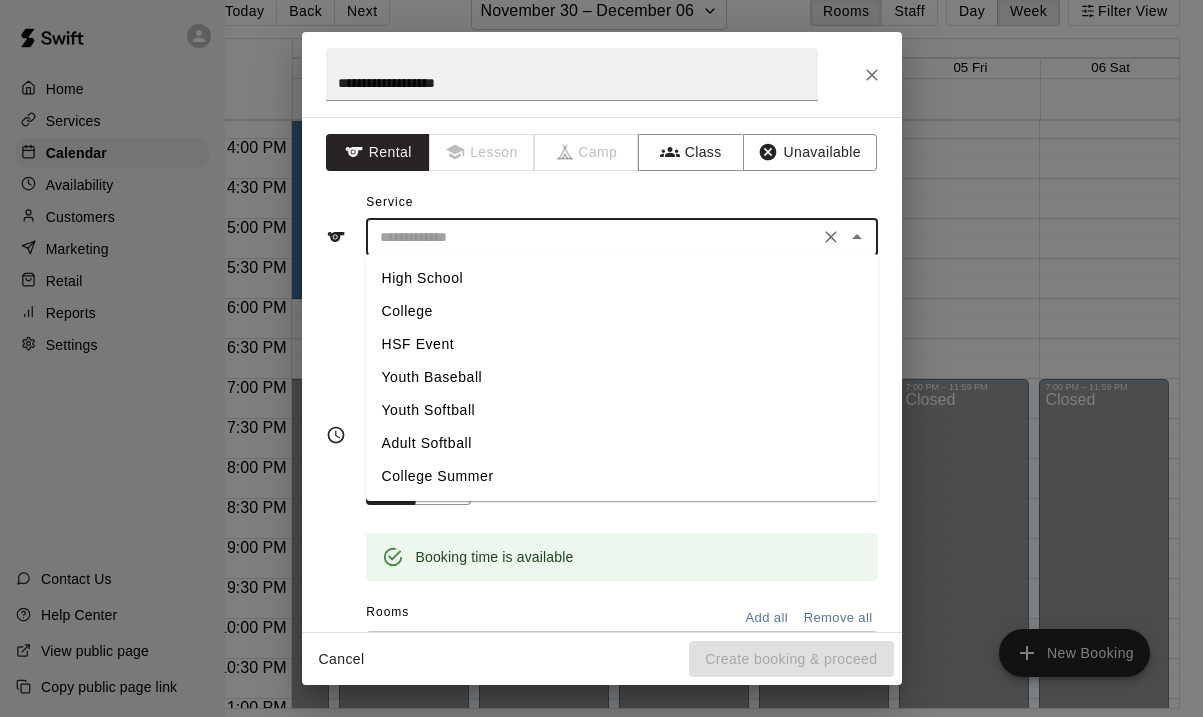 click on "Youth Softball" at bounding box center (622, 410) 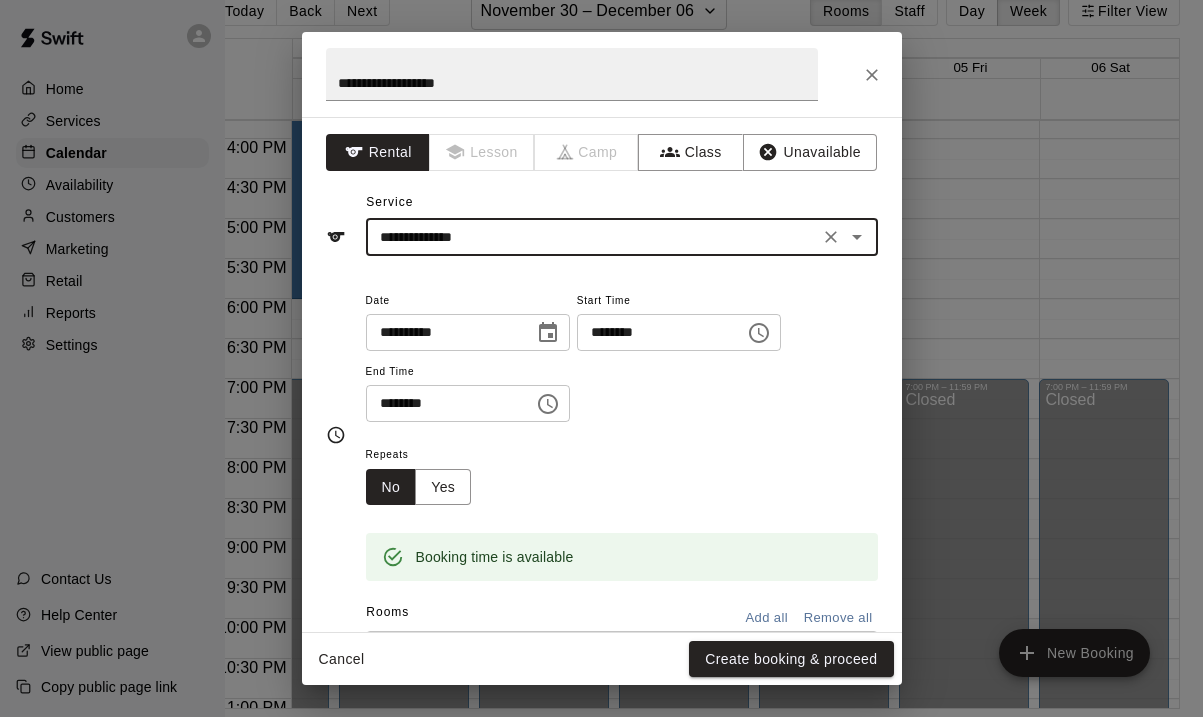 click on "********" at bounding box center [443, 403] 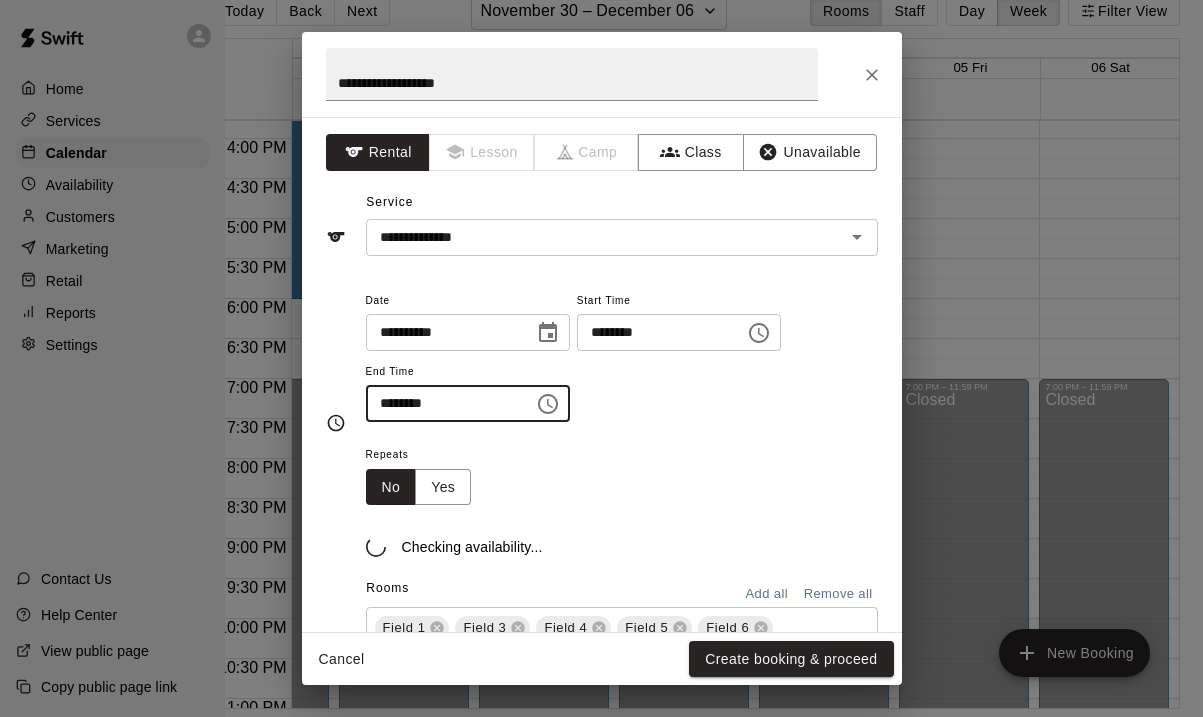 type on "********" 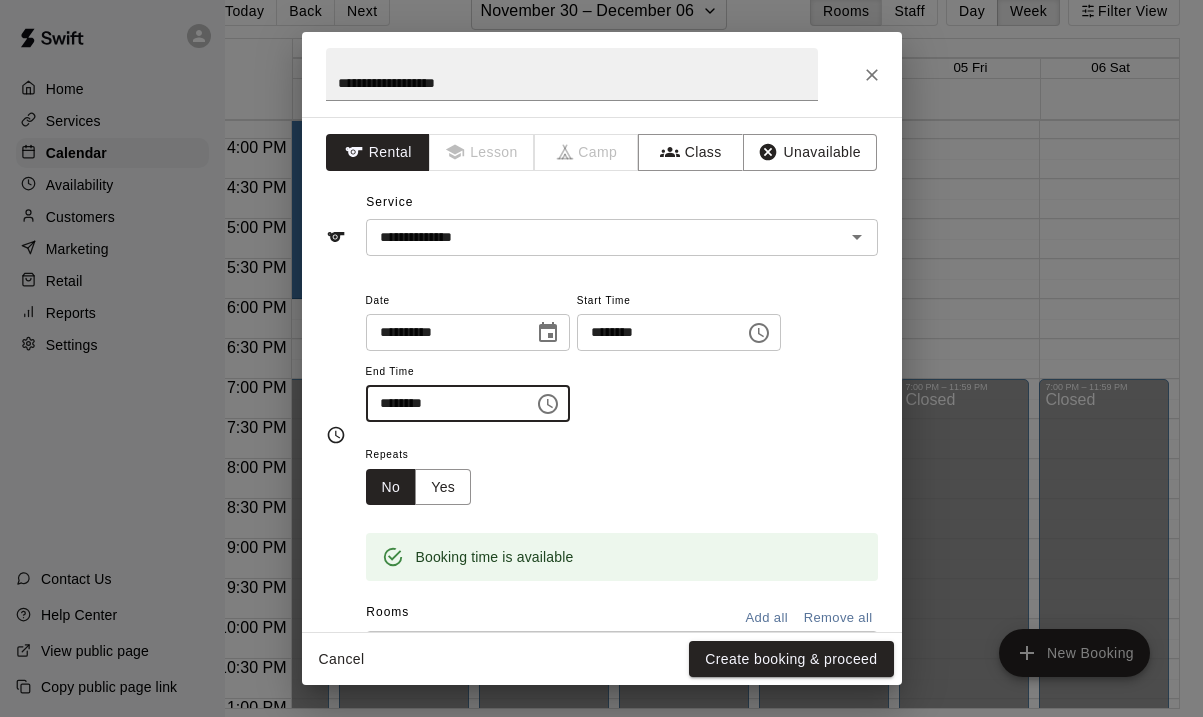 click 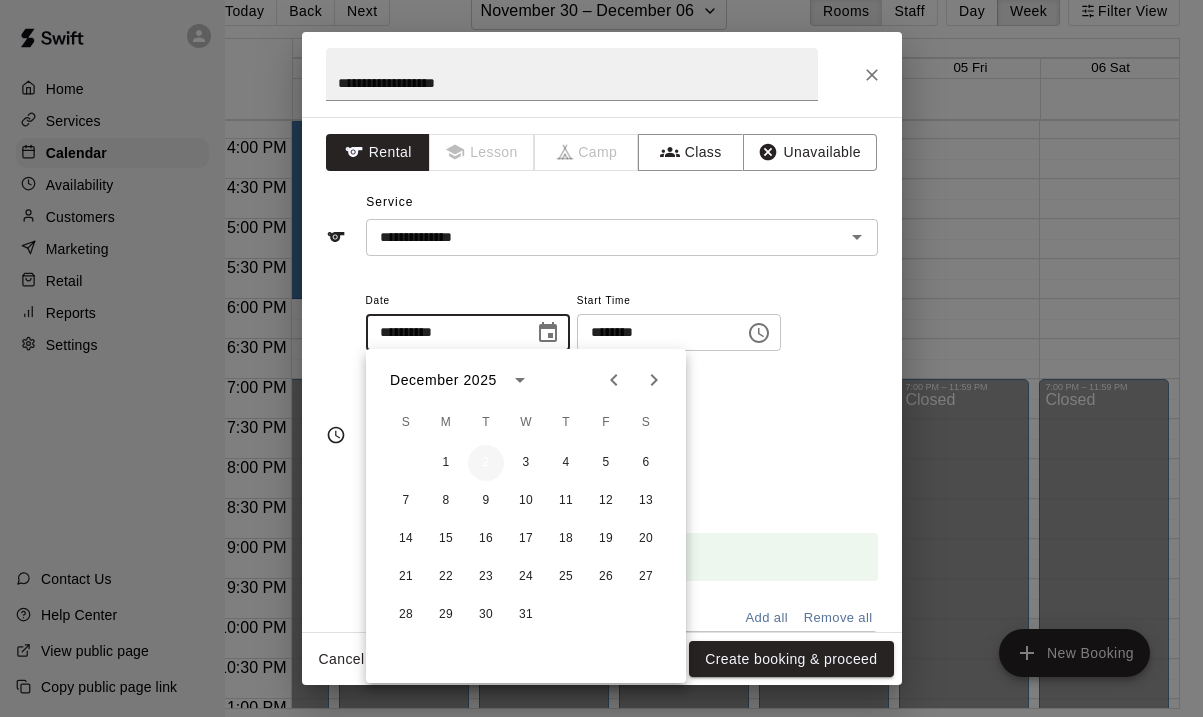 click on "2" at bounding box center (486, 463) 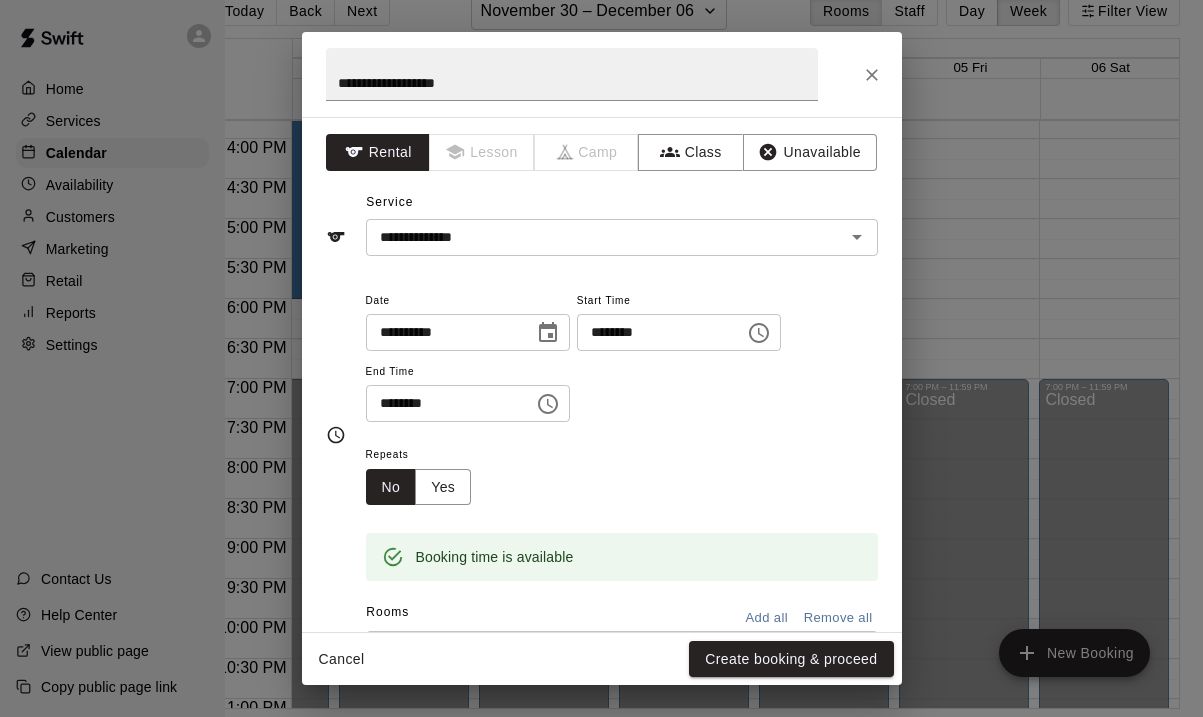 click 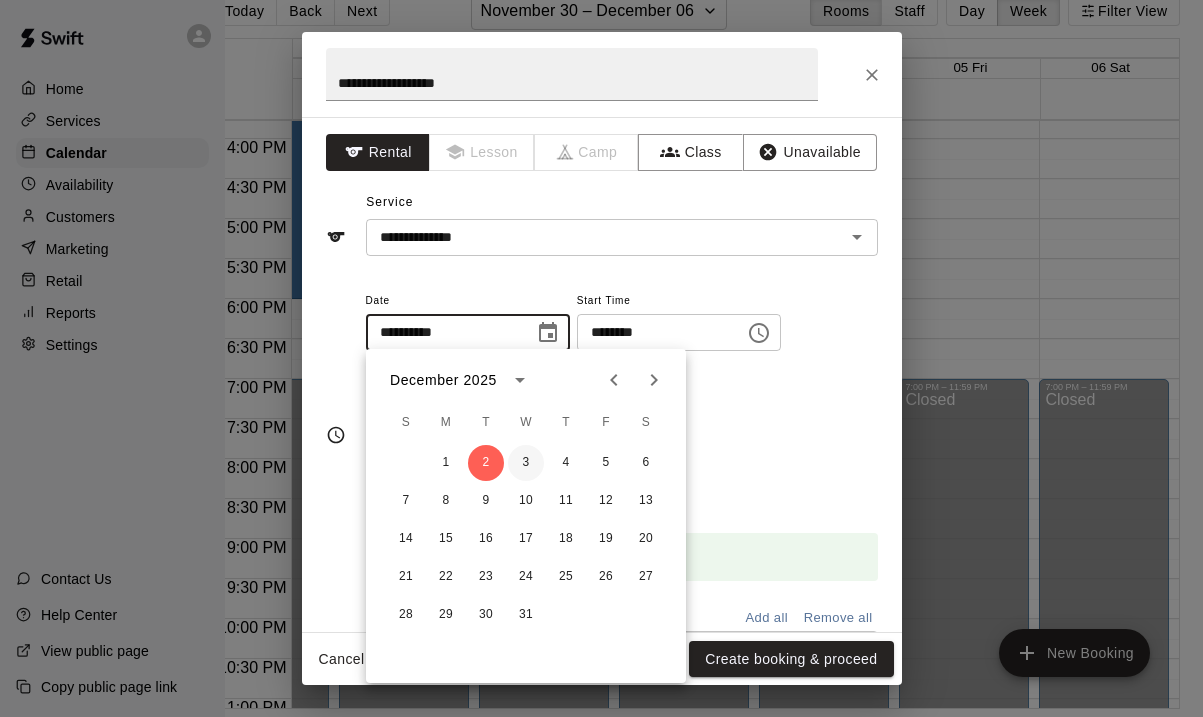 click on "3" at bounding box center (526, 463) 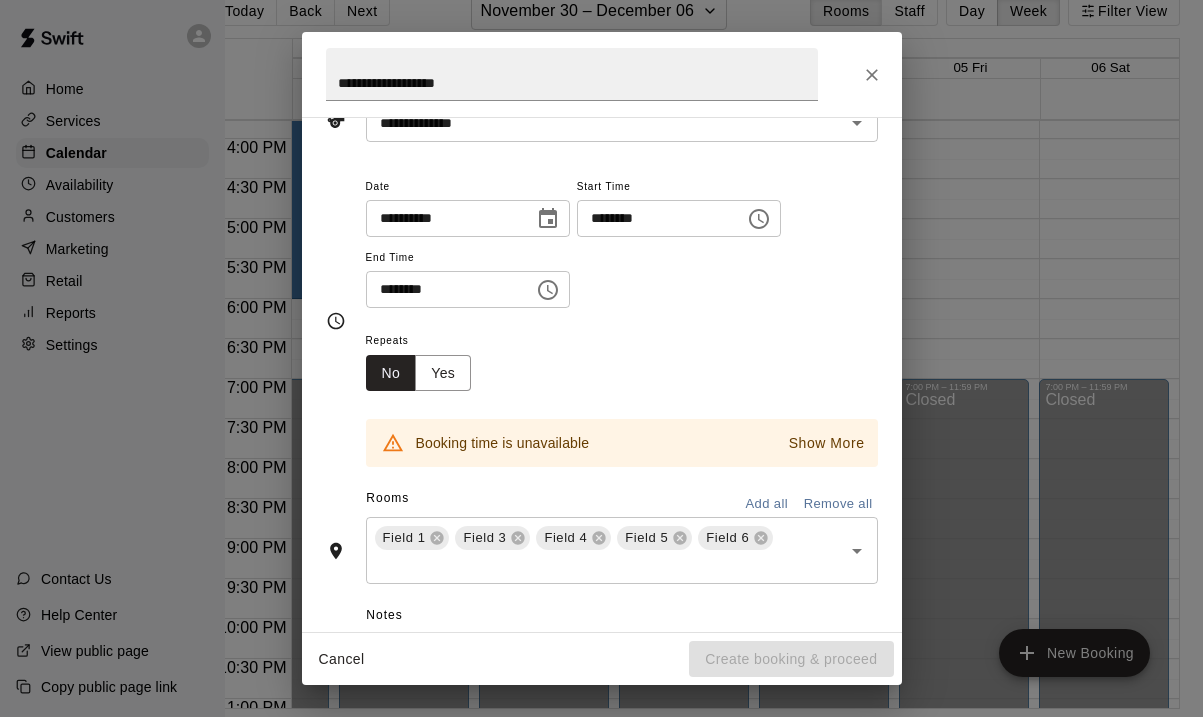 scroll, scrollTop: 138, scrollLeft: 0, axis: vertical 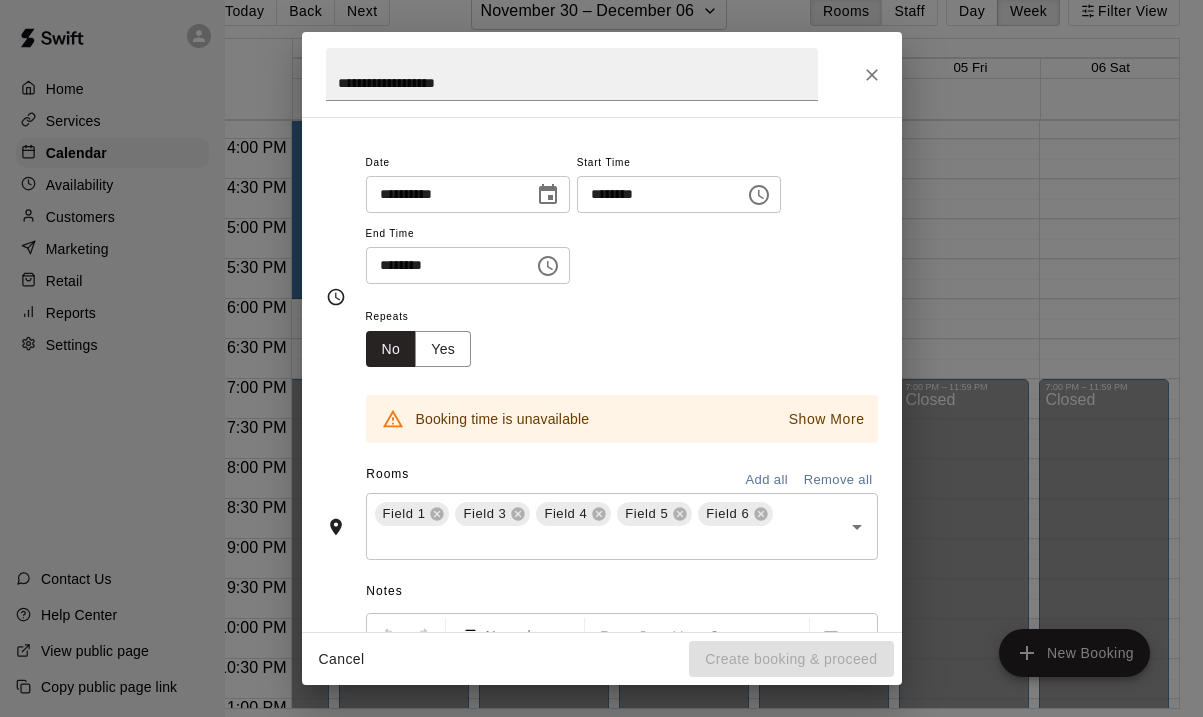 click on "Remove all" at bounding box center (838, 480) 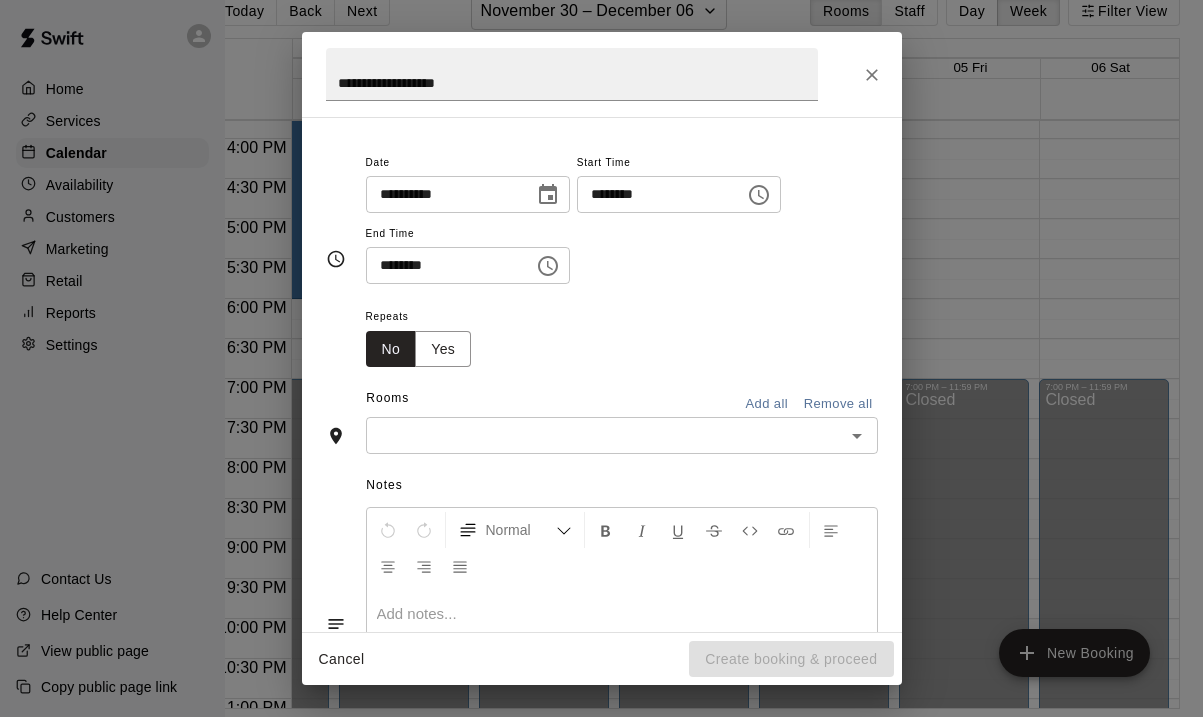 click at bounding box center [605, 435] 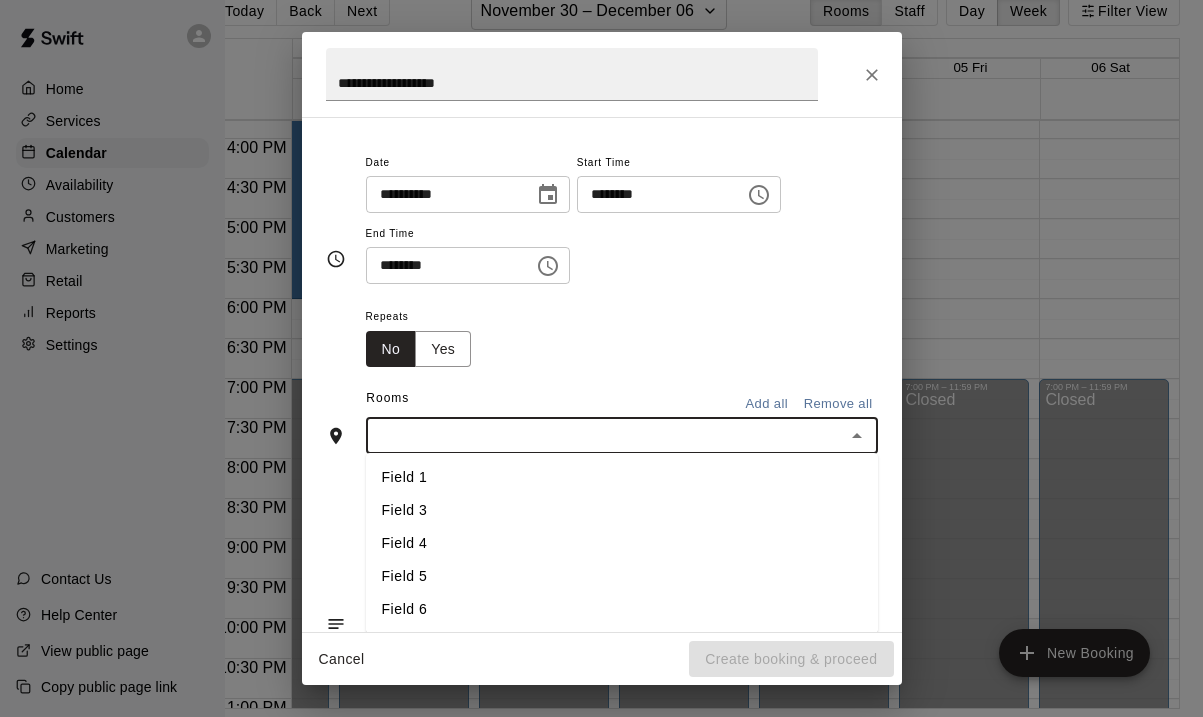 click on "Field 3" at bounding box center (622, 510) 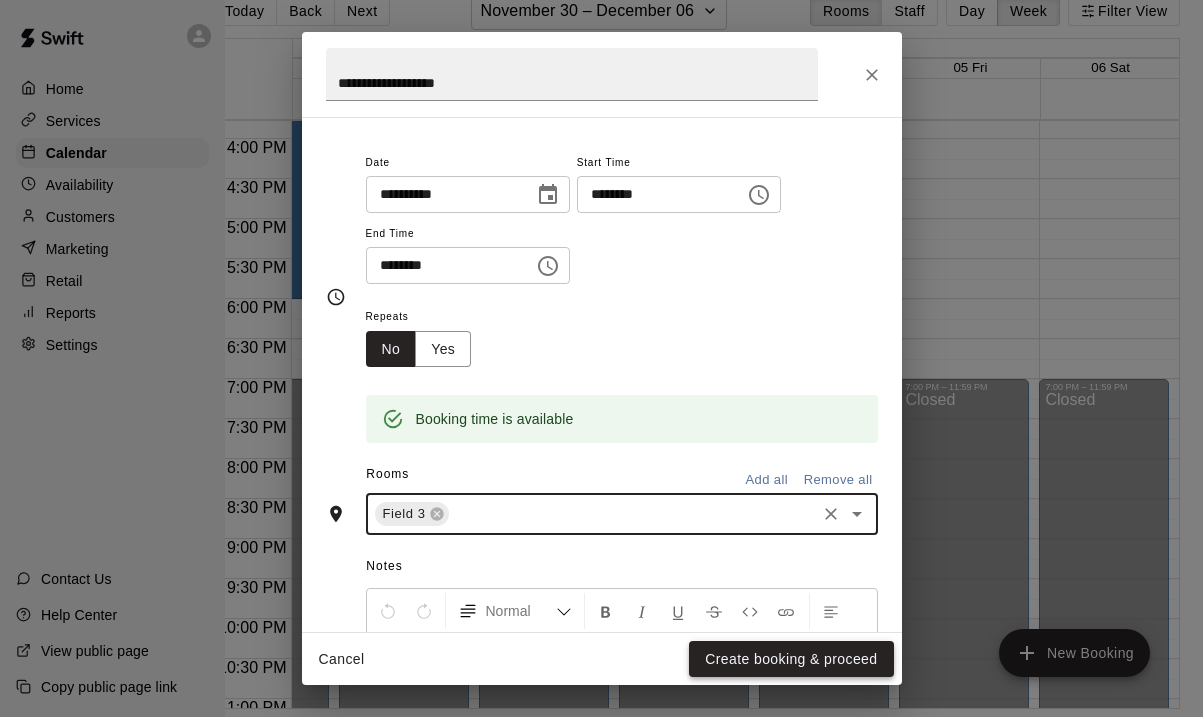 click on "Create booking & proceed" at bounding box center [791, 659] 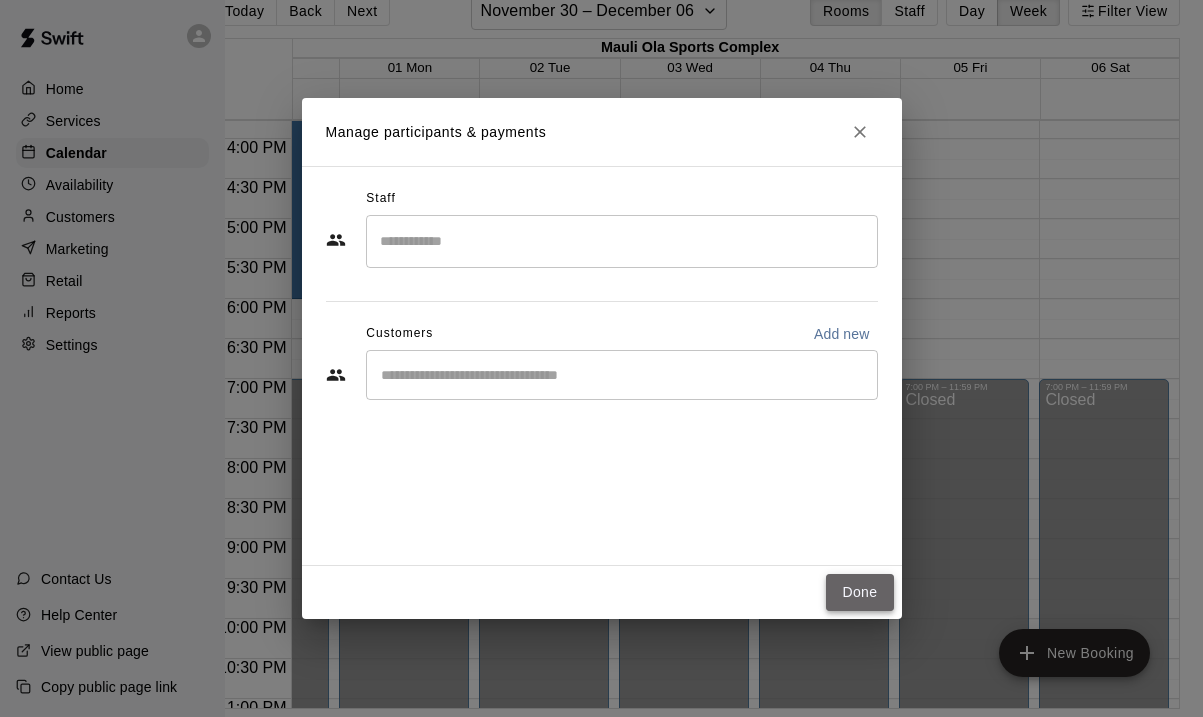 click on "Done" at bounding box center (859, 592) 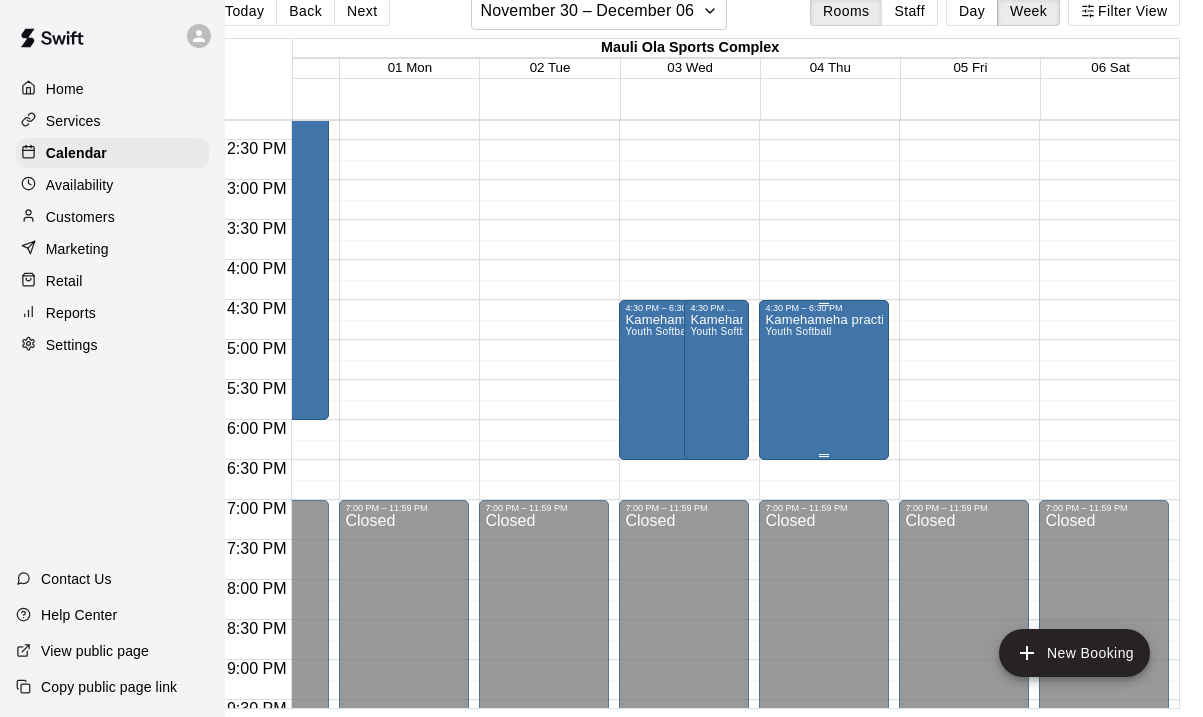 scroll, scrollTop: 1150, scrollLeft: 94, axis: both 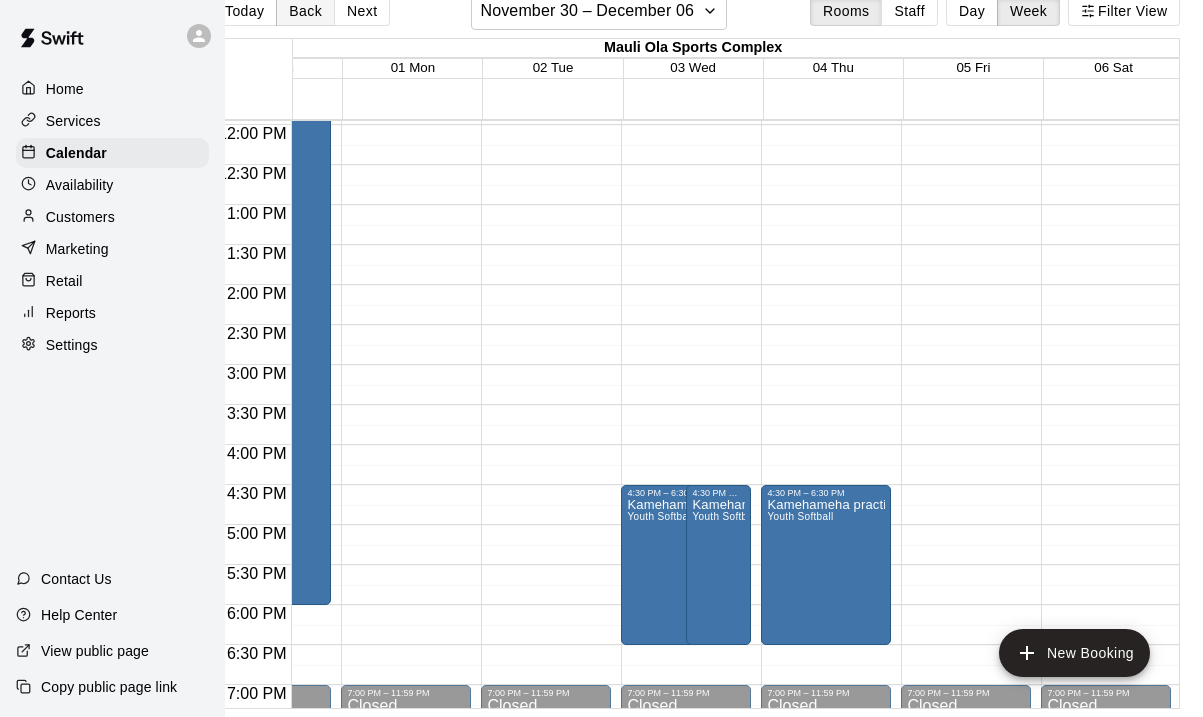 click on "Back" at bounding box center [305, 11] 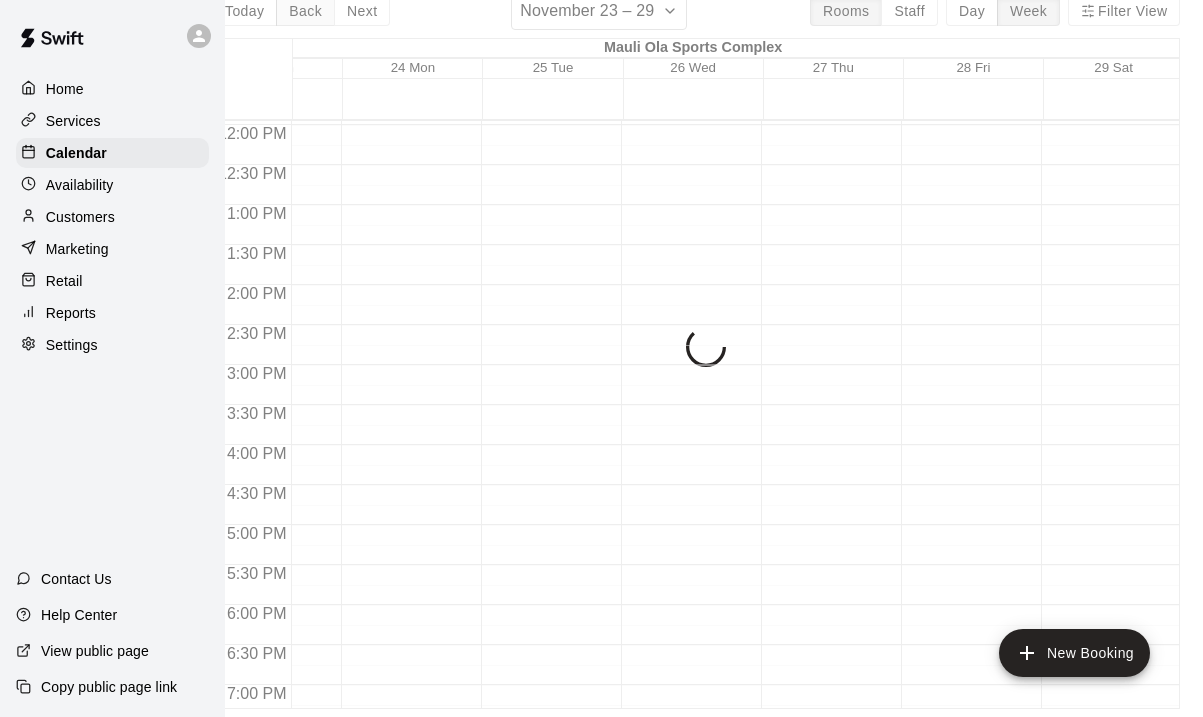 click on "Today Back Next November 23 – 29 Rooms Staff Day Week Filter View Mauli Ola Sports Complex 23 Sun 24 Mon 25 Tue 26 Wed 27 Thu 28 Fri 29 Sat 12:00 AM 12:30 AM 1:00 AM 1:30 AM 2:00 AM 2:30 AM 3:00 AM 3:30 AM 4:00 AM 4:30 AM 5:00 AM 5:30 AM 6:00 AM 6:30 AM 7:00 AM 7:30 AM 8:00 AM 8:30 AM 9:00 AM 9:30 AM 10:00 AM 10:30 AM 11:00 AM 11:30 AM 12:00 PM 12:30 PM 1:00 PM 1:30 PM 2:00 PM 2:30 PM 3:00 PM 3:30 PM 4:00 PM 4:30 PM 5:00 PM 5:30 PM 6:00 PM 6:30 PM 7:00 PM 7:30 PM 8:00 PM 8:30 PM 9:00 PM 9:30 PM 10:00 PM 10:30 PM 11:00 PM 11:30 PM" at bounding box center [696, 350] 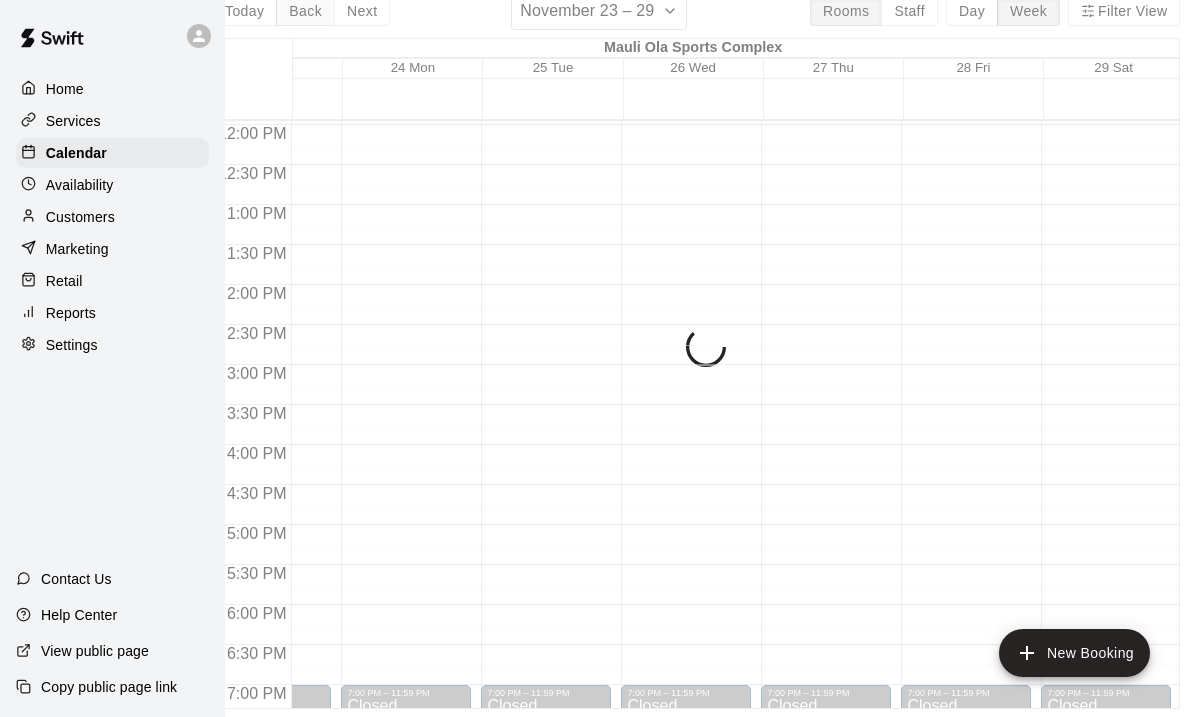 click on "Back" at bounding box center [305, 11] 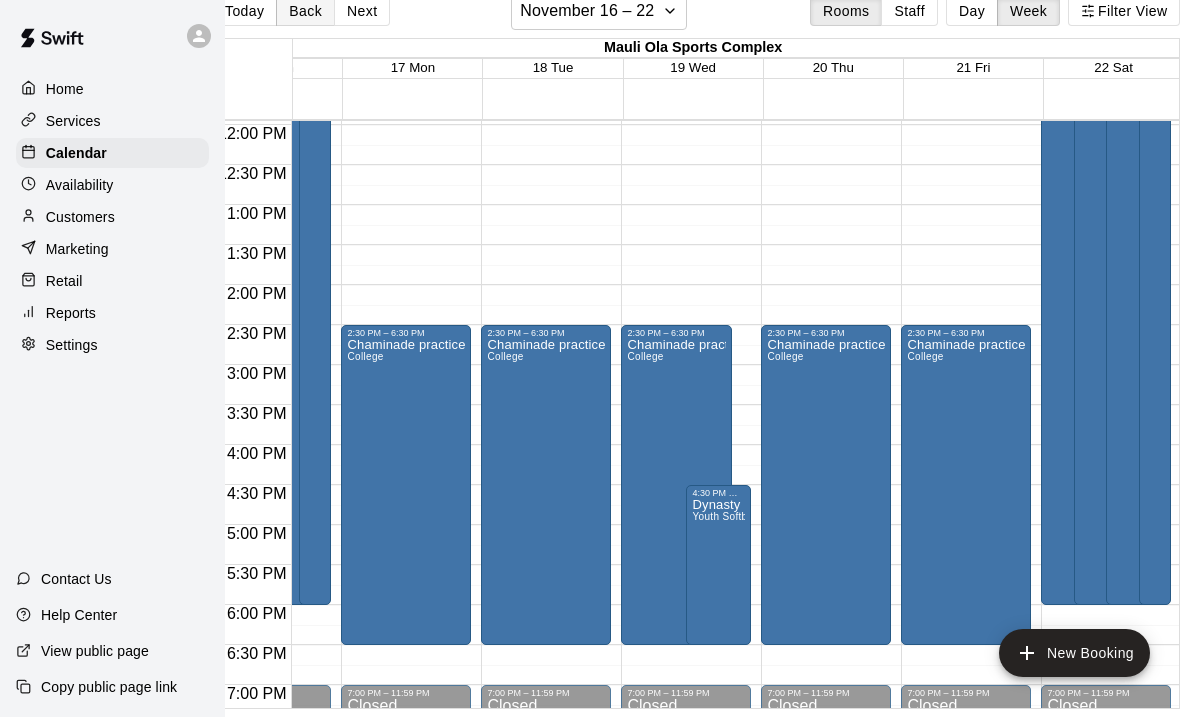 click on "Back" at bounding box center (305, 11) 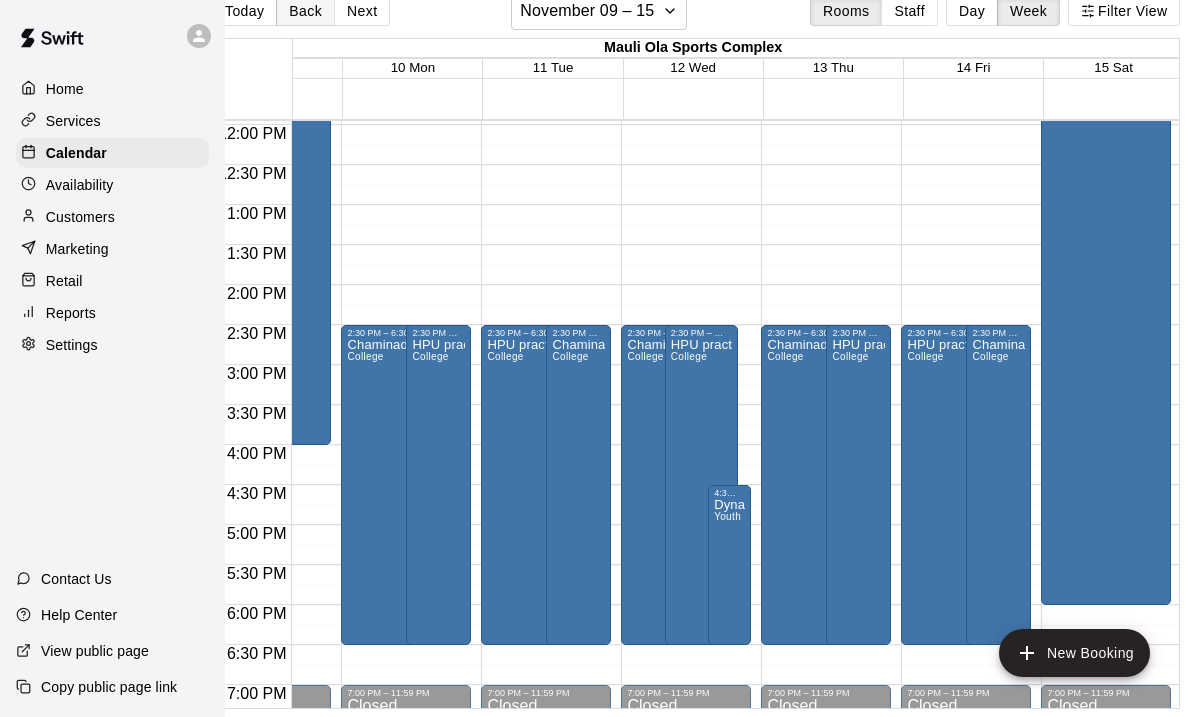 click on "Back" at bounding box center [305, 11] 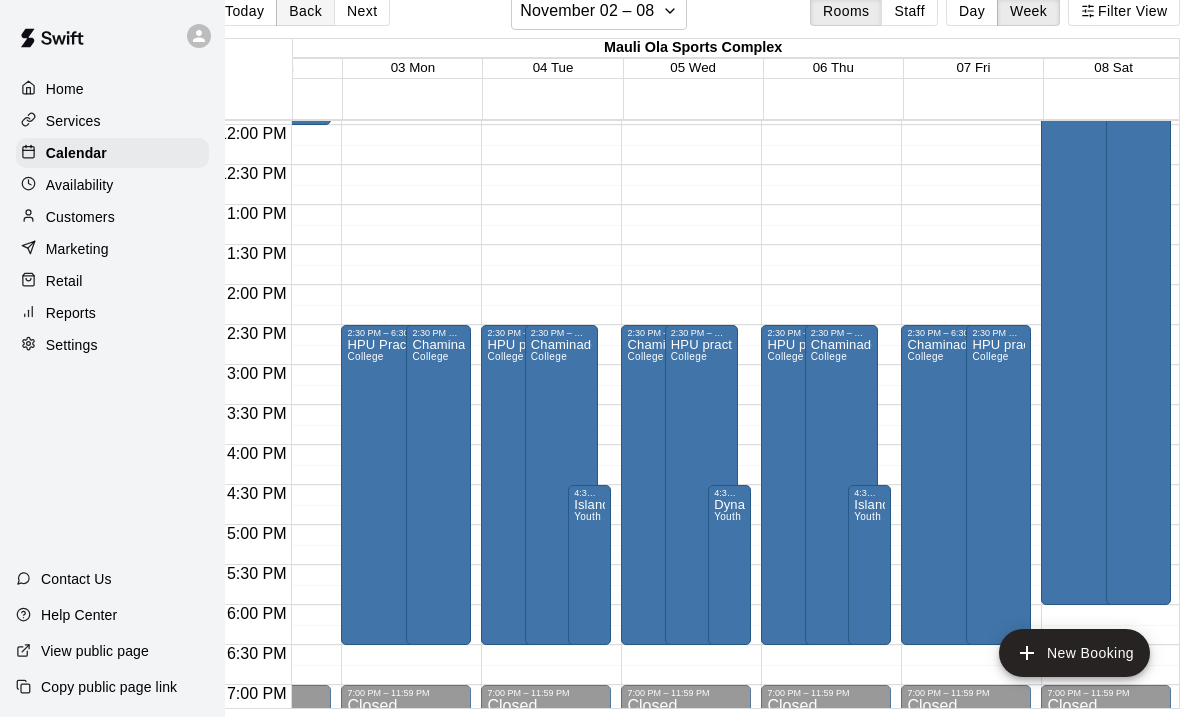 click on "Back" at bounding box center (305, 11) 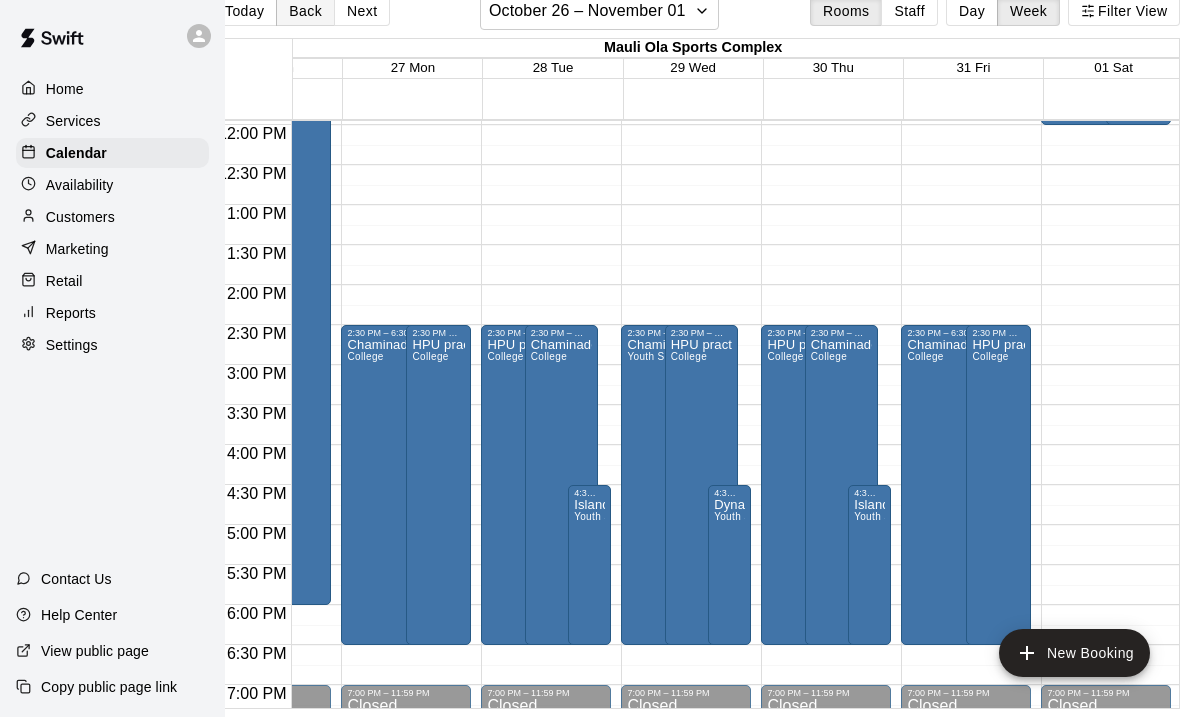 click on "Back" at bounding box center (305, 11) 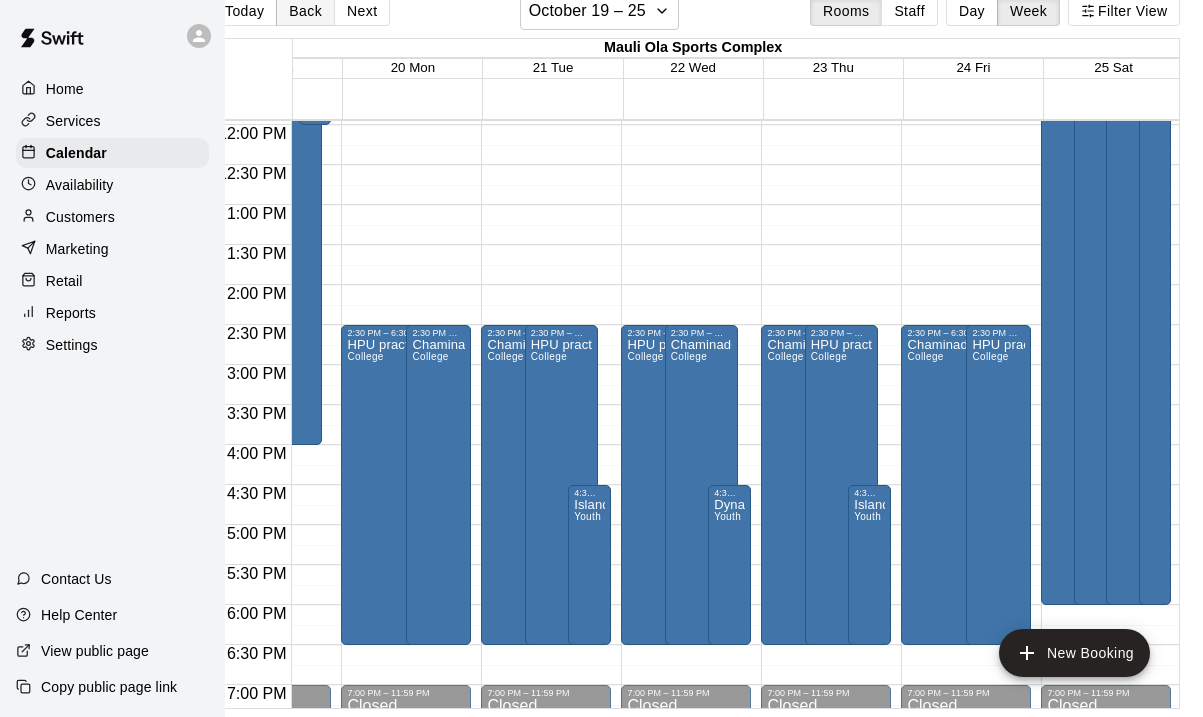 click on "Back" at bounding box center [305, 11] 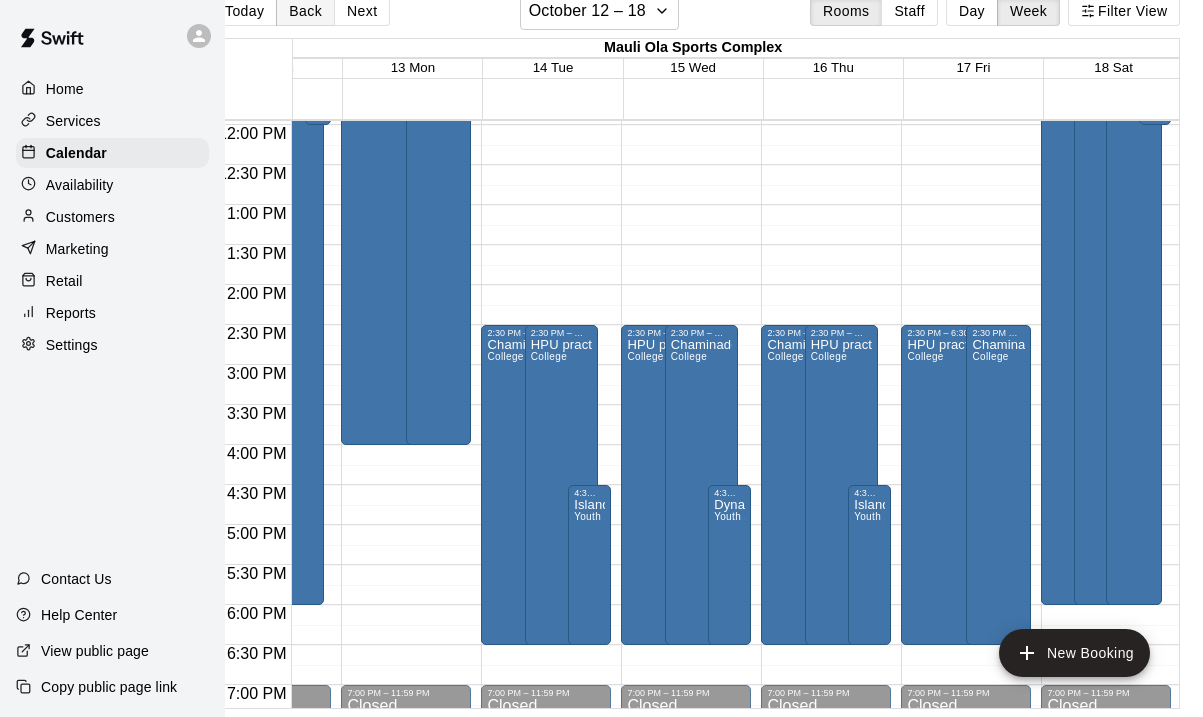 click on "Back" at bounding box center [305, 11] 